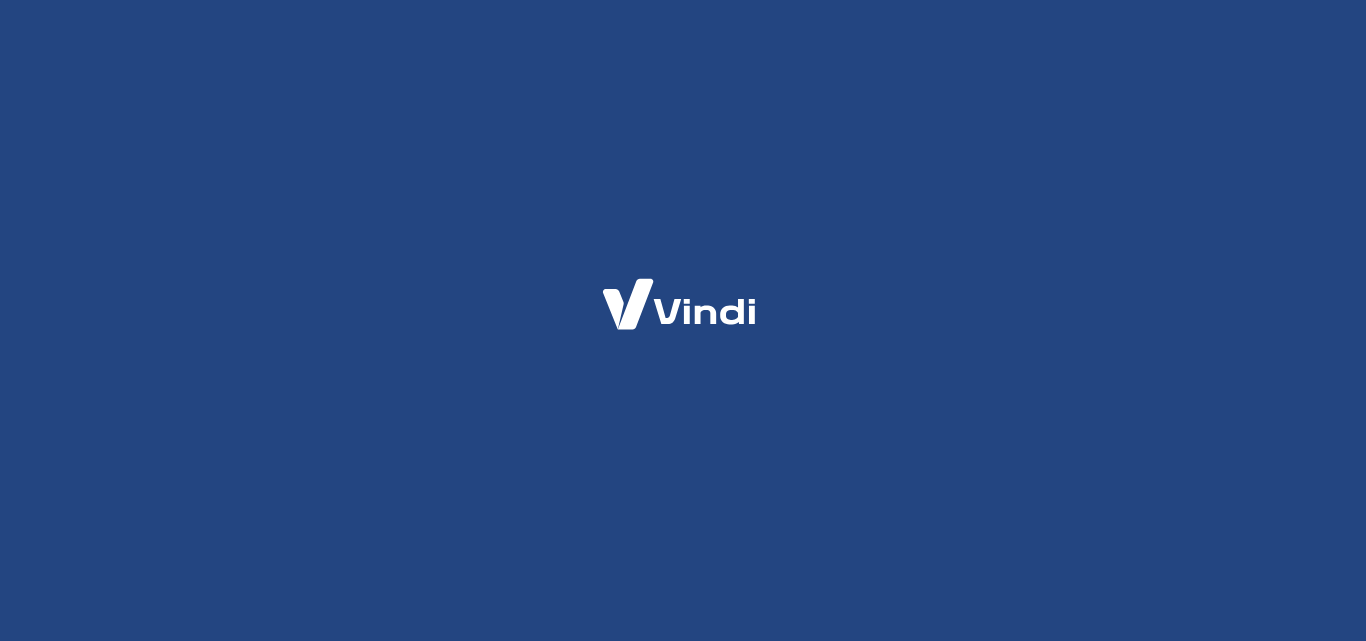 scroll, scrollTop: 0, scrollLeft: 0, axis: both 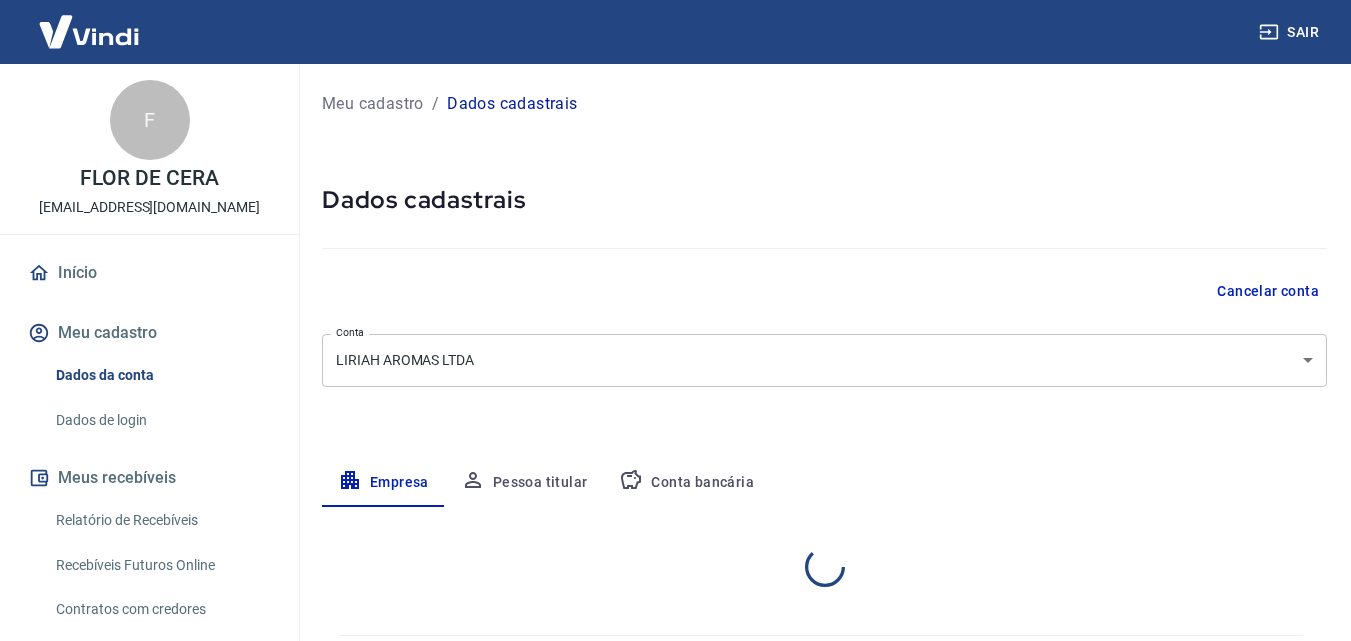 select on "SC" 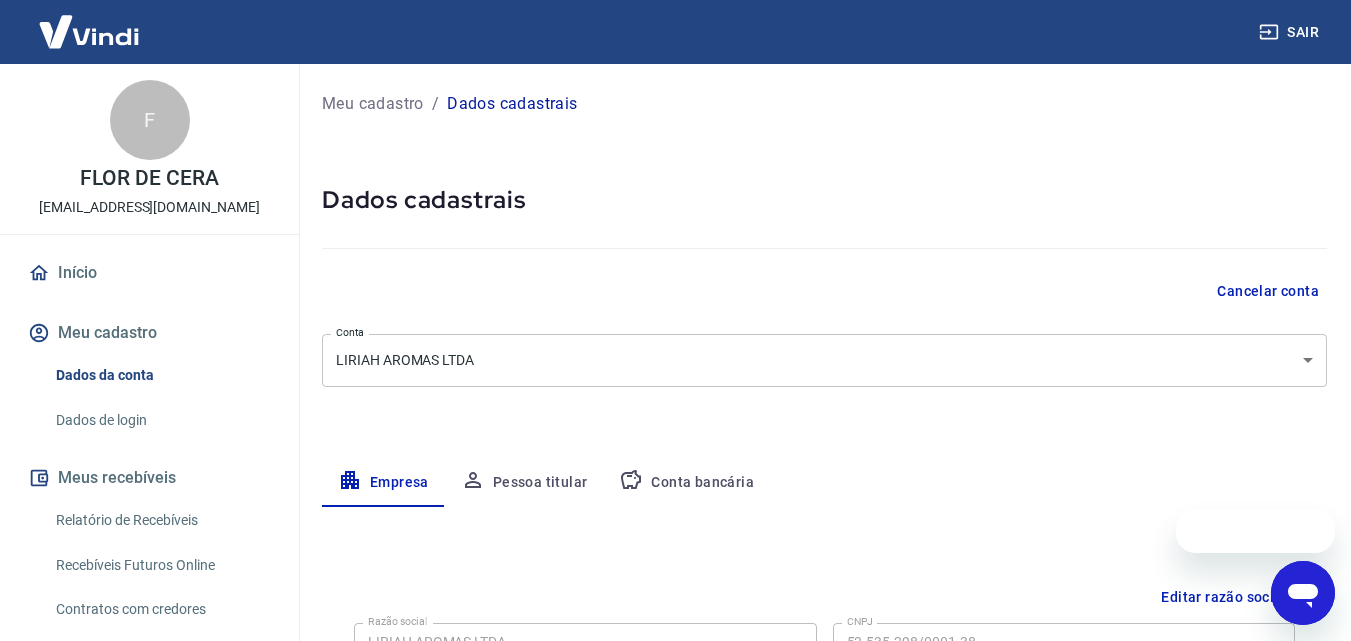 scroll, scrollTop: 0, scrollLeft: 0, axis: both 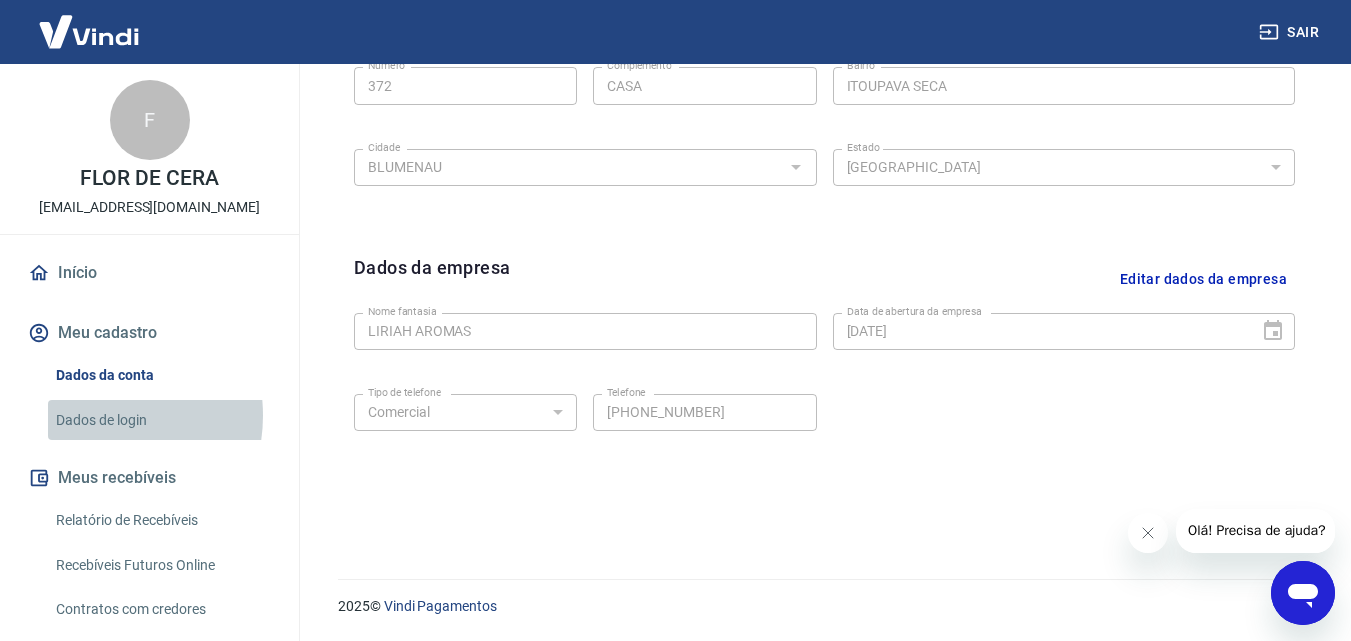 click on "Dados de login" at bounding box center (161, 420) 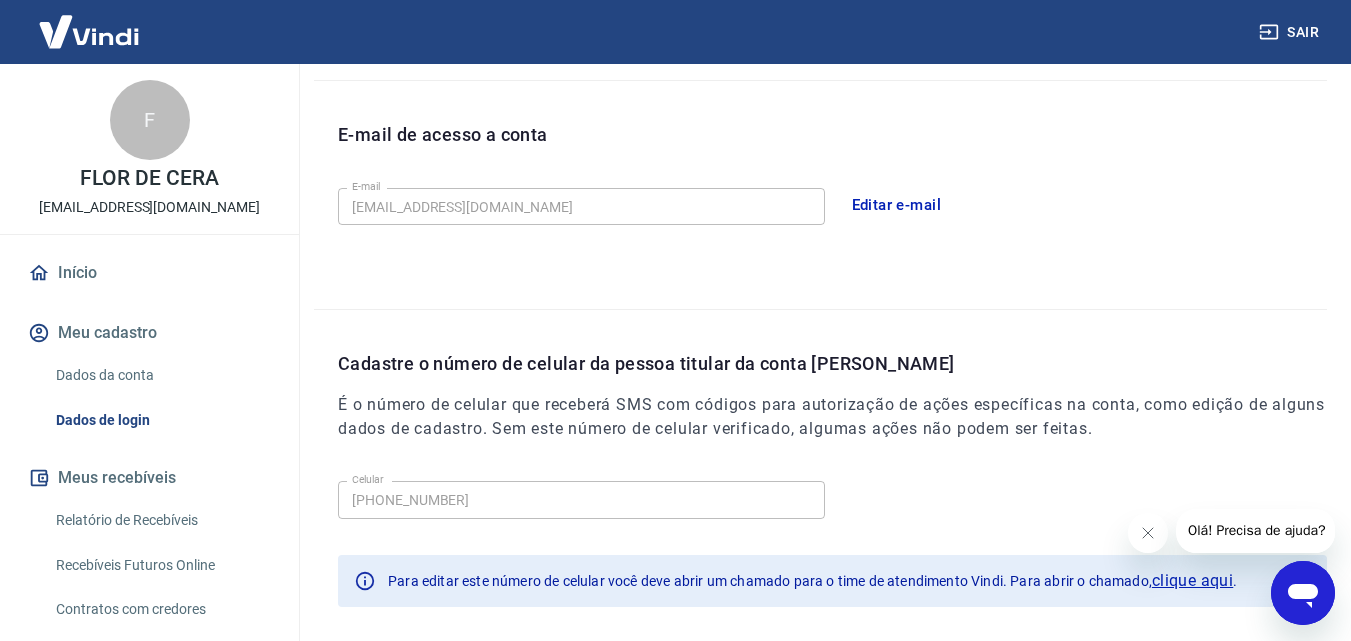 scroll, scrollTop: 624, scrollLeft: 0, axis: vertical 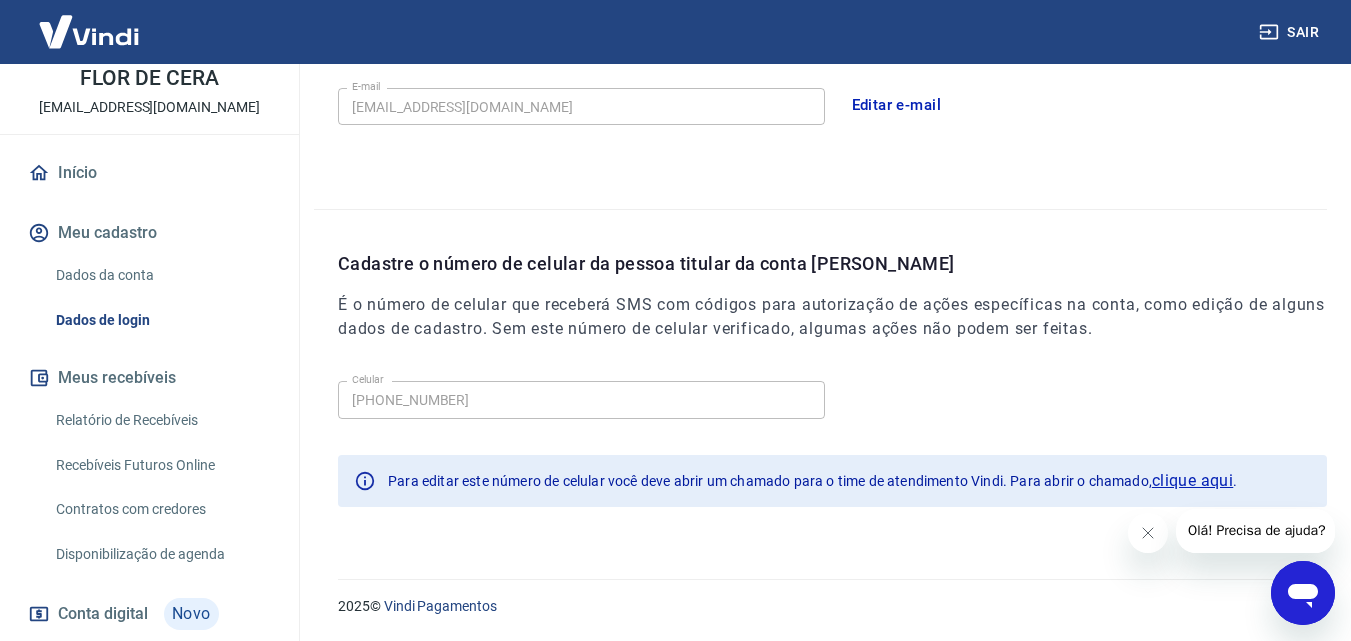 click on "Relatório de Recebíveis" at bounding box center [161, 420] 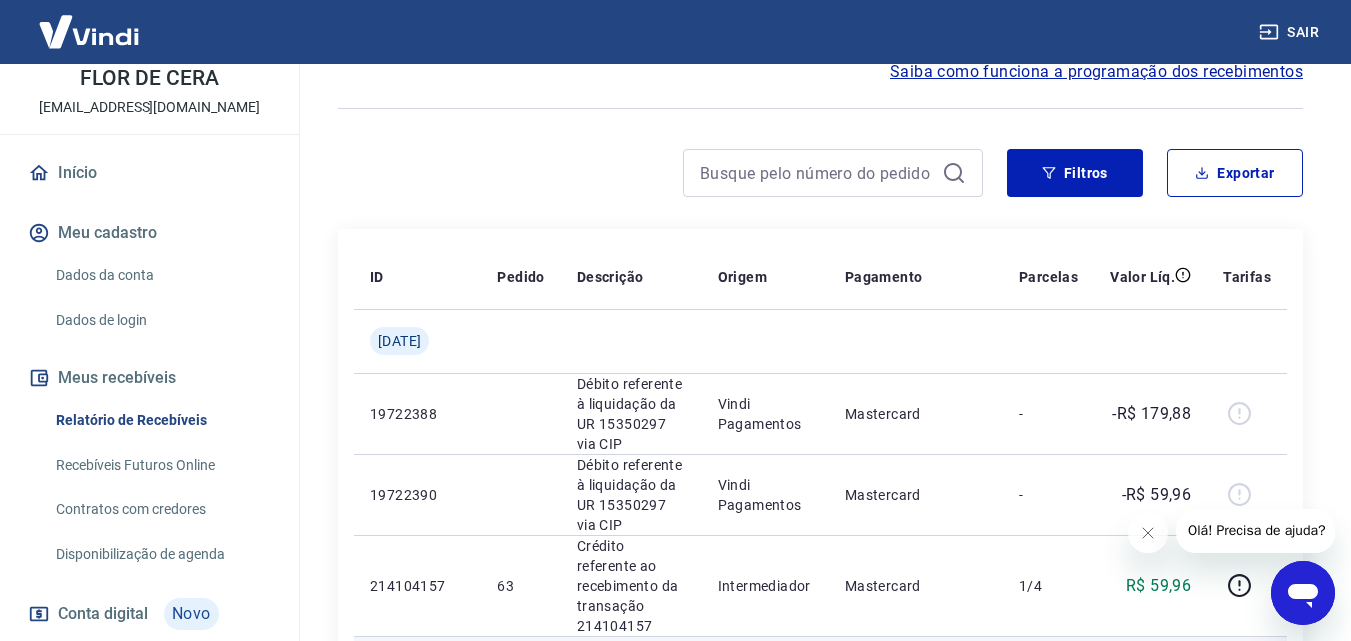 scroll, scrollTop: 300, scrollLeft: 0, axis: vertical 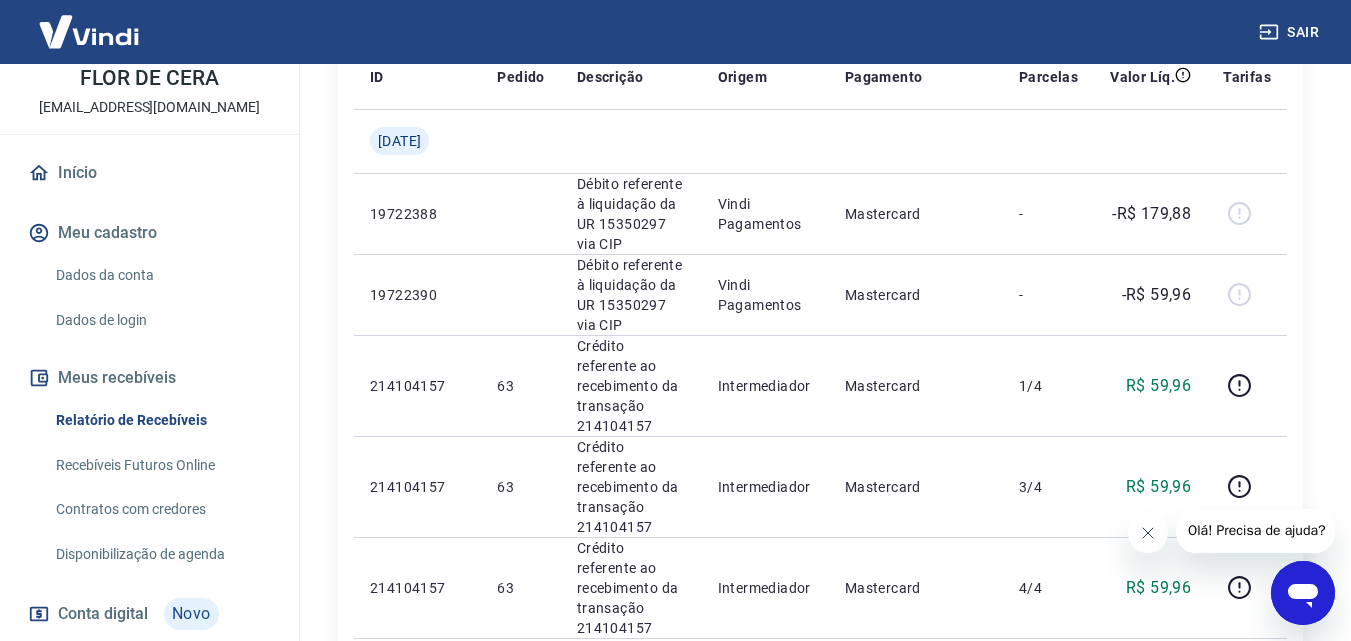 click 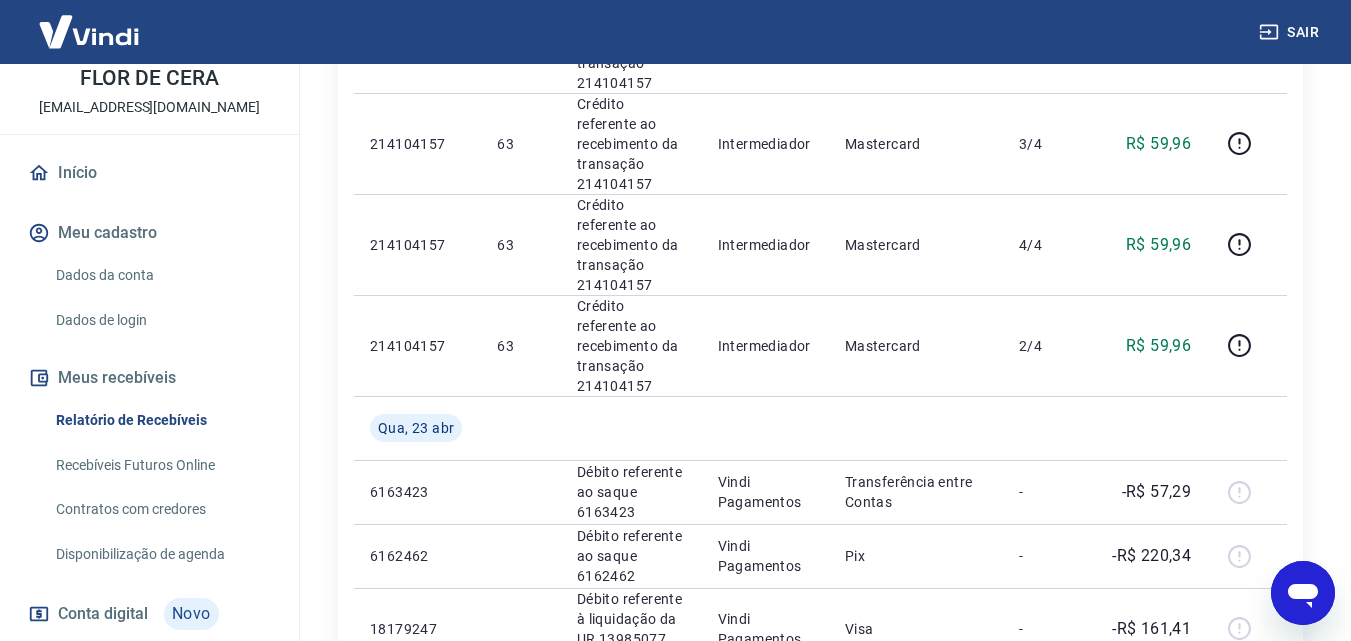 scroll, scrollTop: 743, scrollLeft: 0, axis: vertical 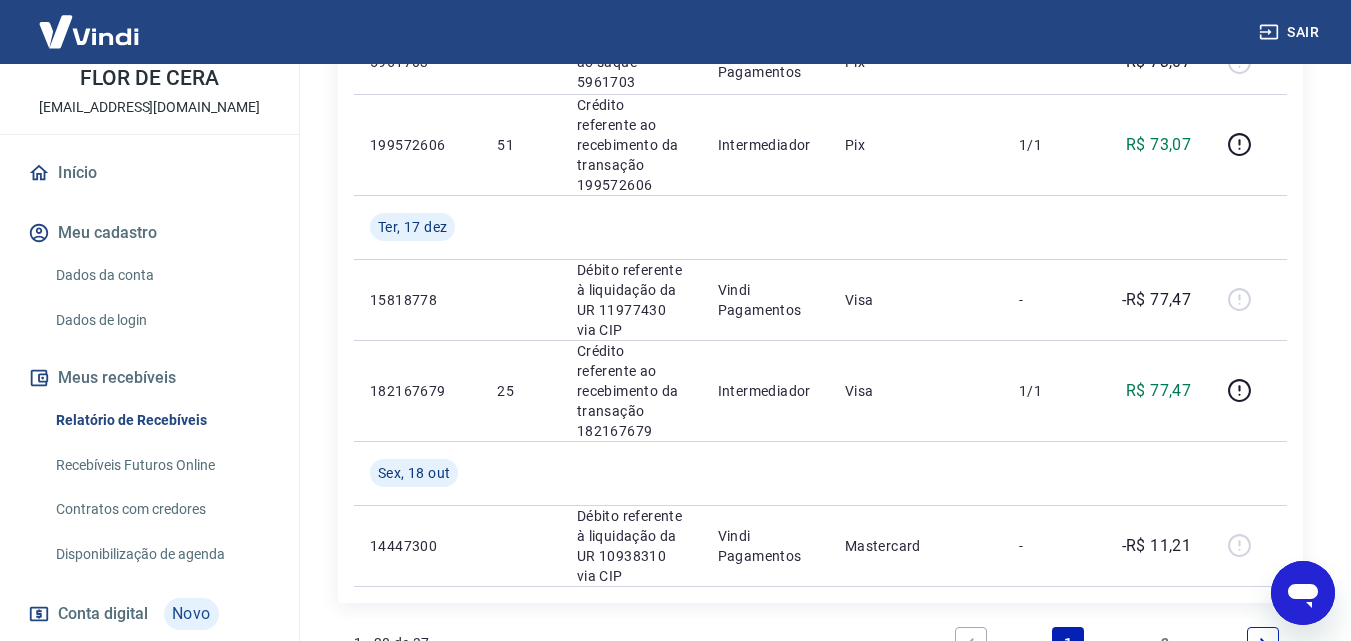 click at bounding box center (1263, 643) 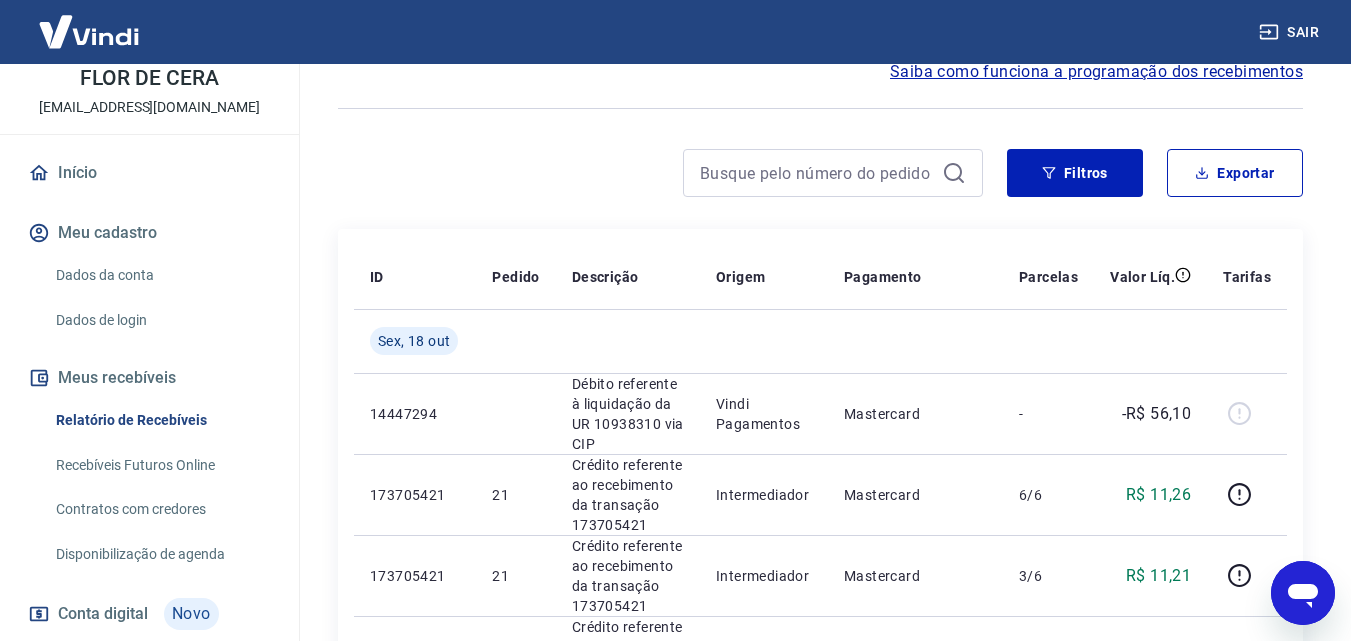 scroll, scrollTop: 0, scrollLeft: 0, axis: both 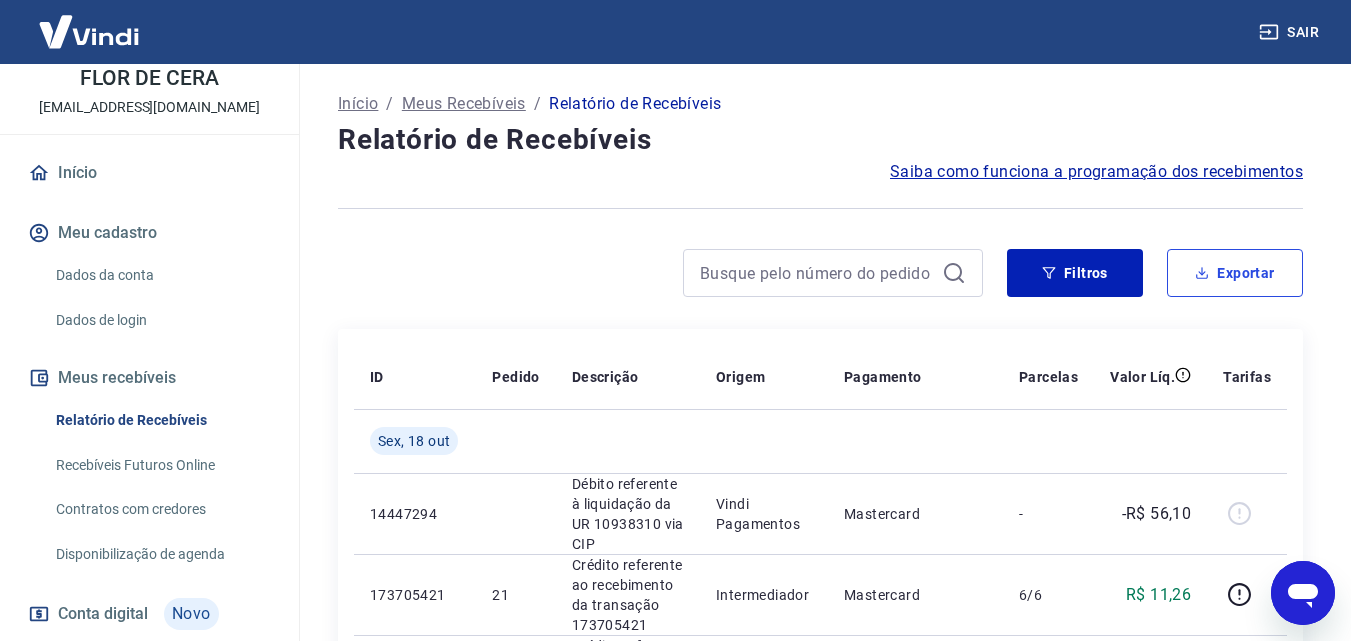drag, startPoint x: 1215, startPoint y: 277, endPoint x: 919, endPoint y: 278, distance: 296.00168 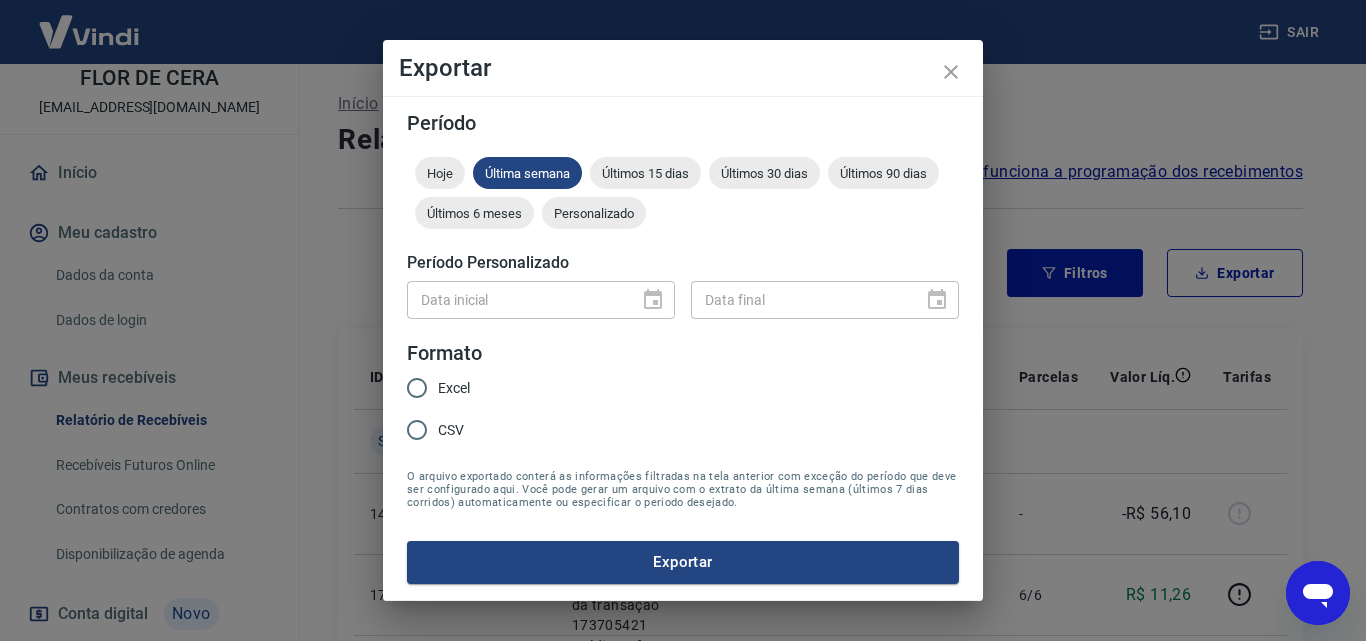 click on "Excel" at bounding box center (417, 388) 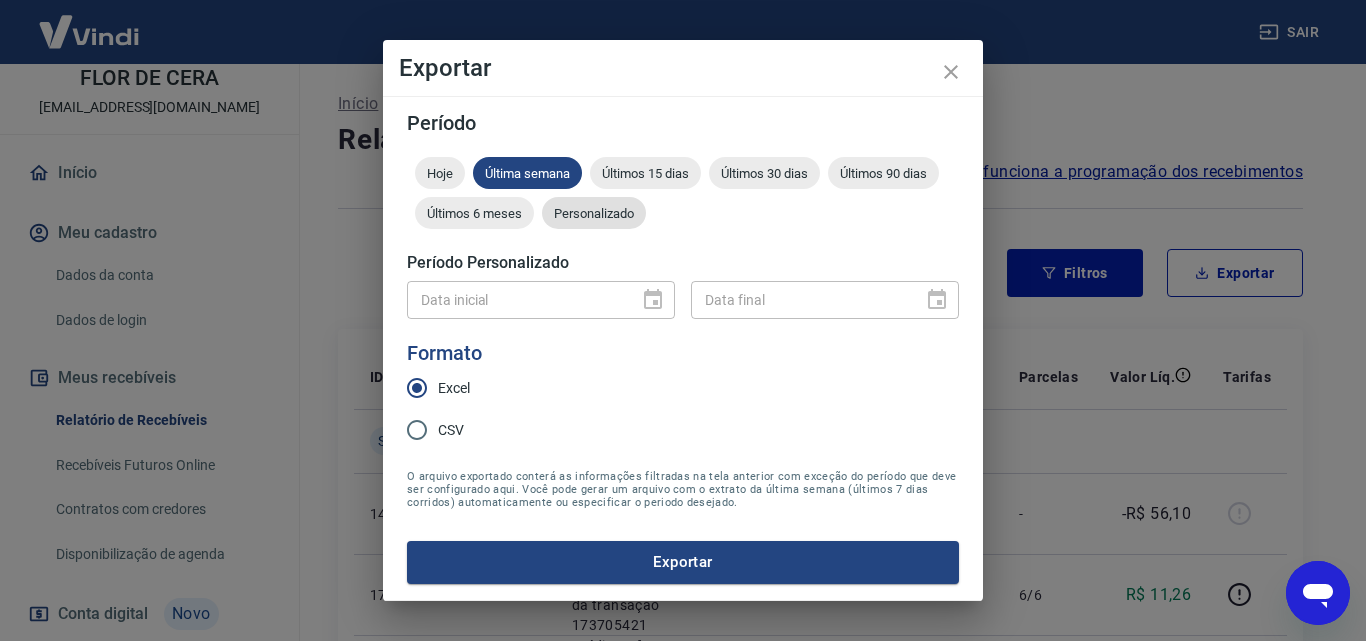 click on "Personalizado" at bounding box center (594, 213) 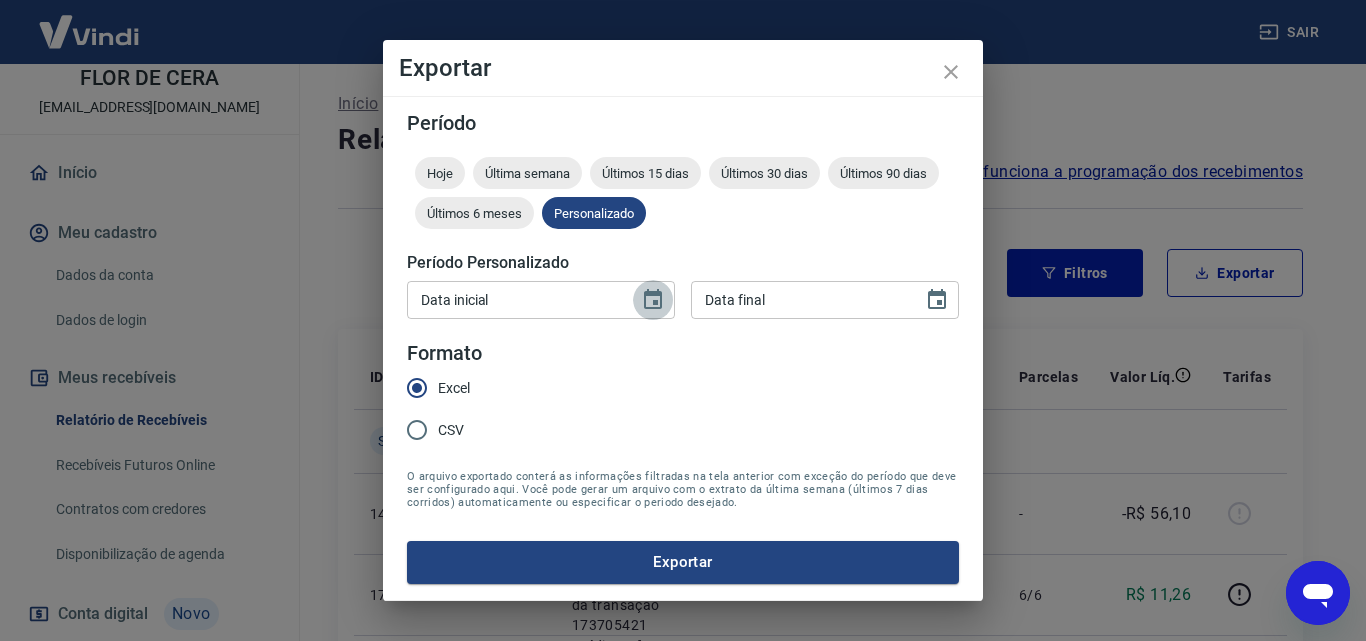 click 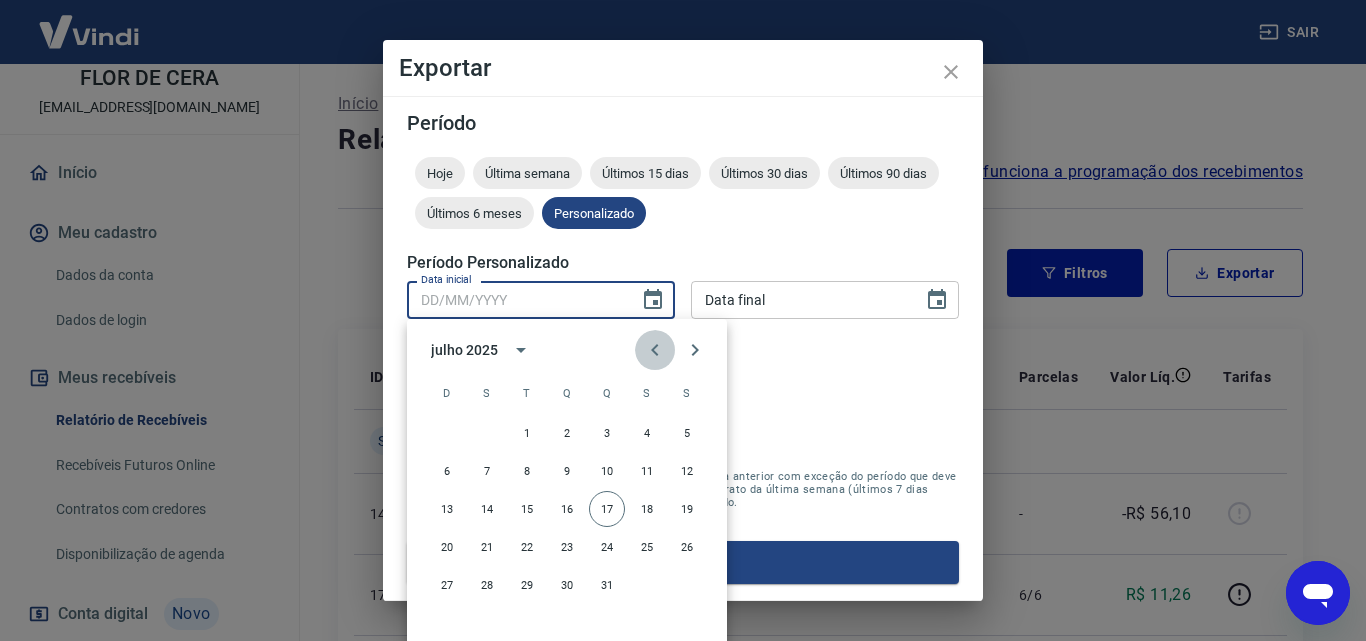 click 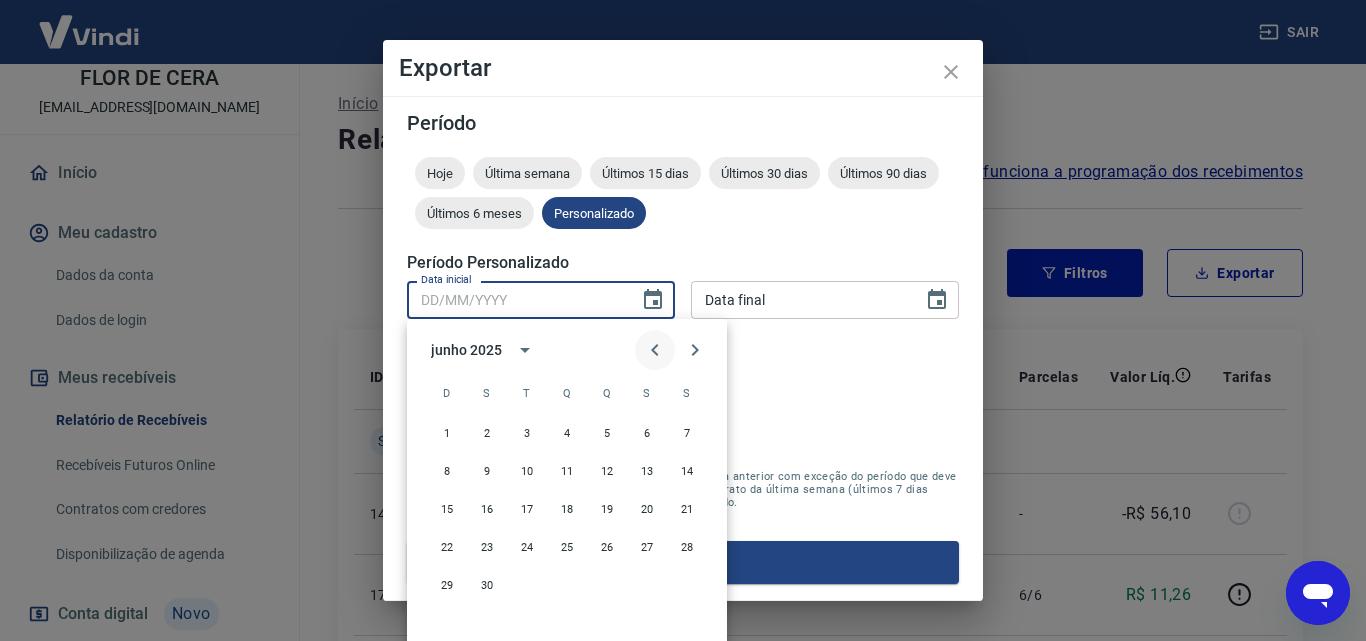 click 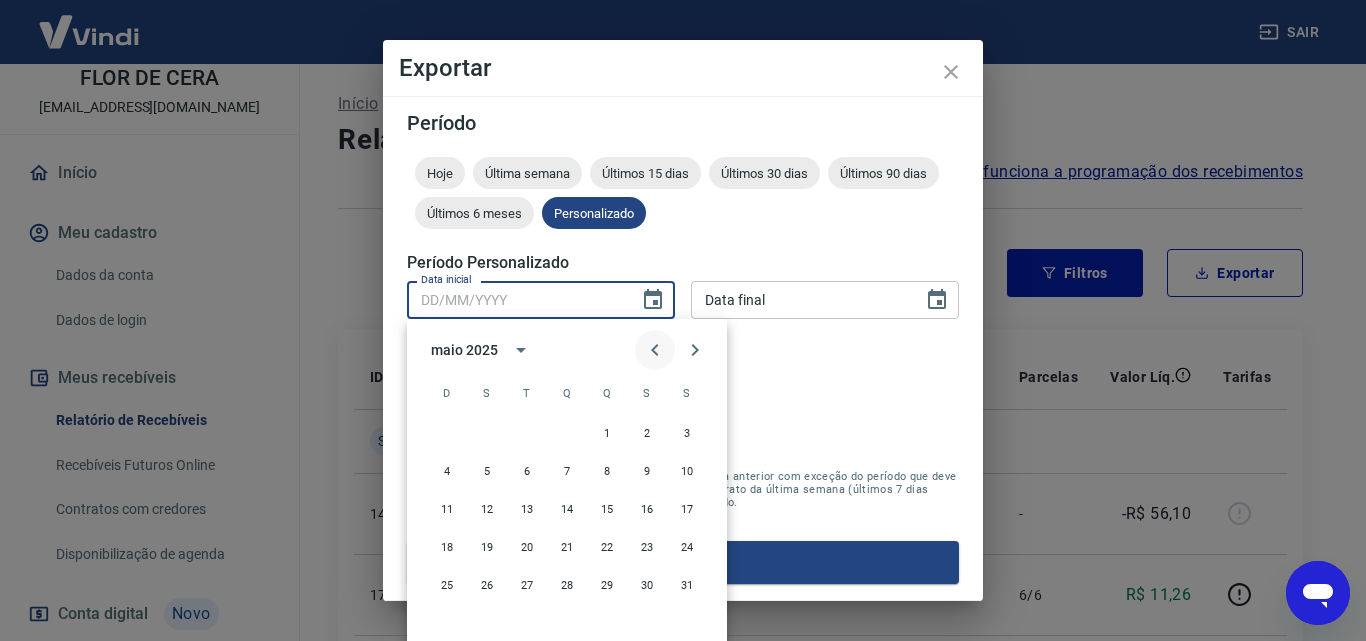 click 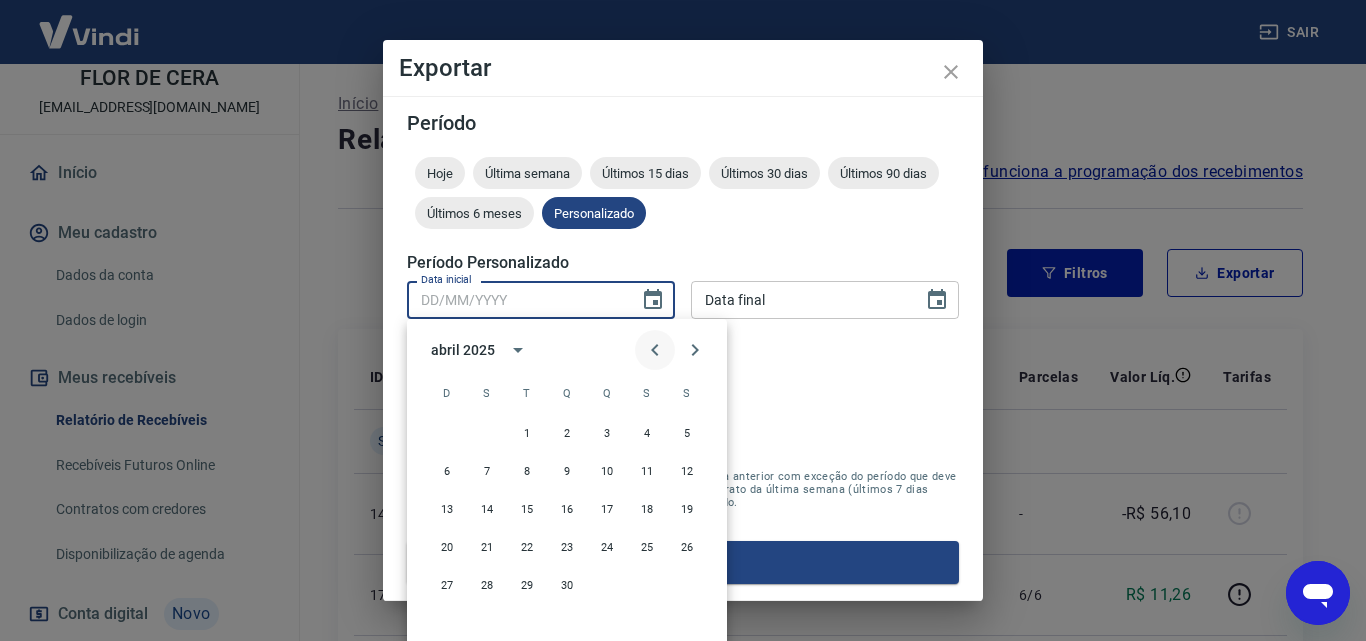 click 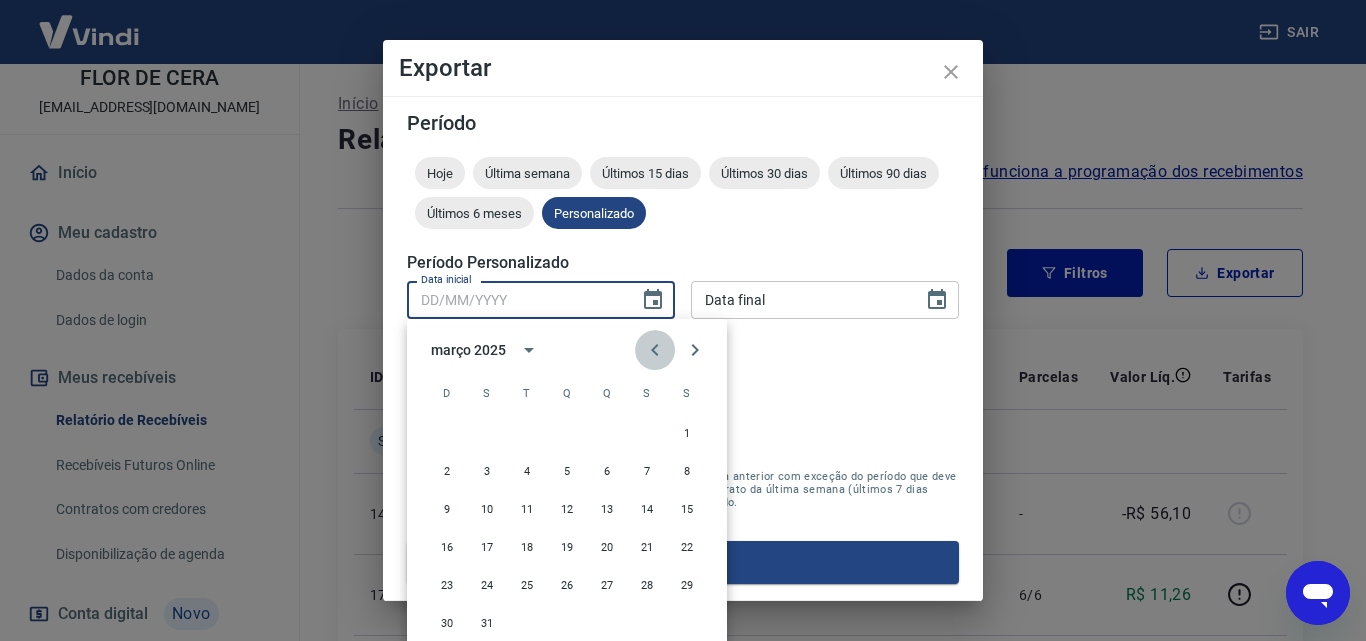 click 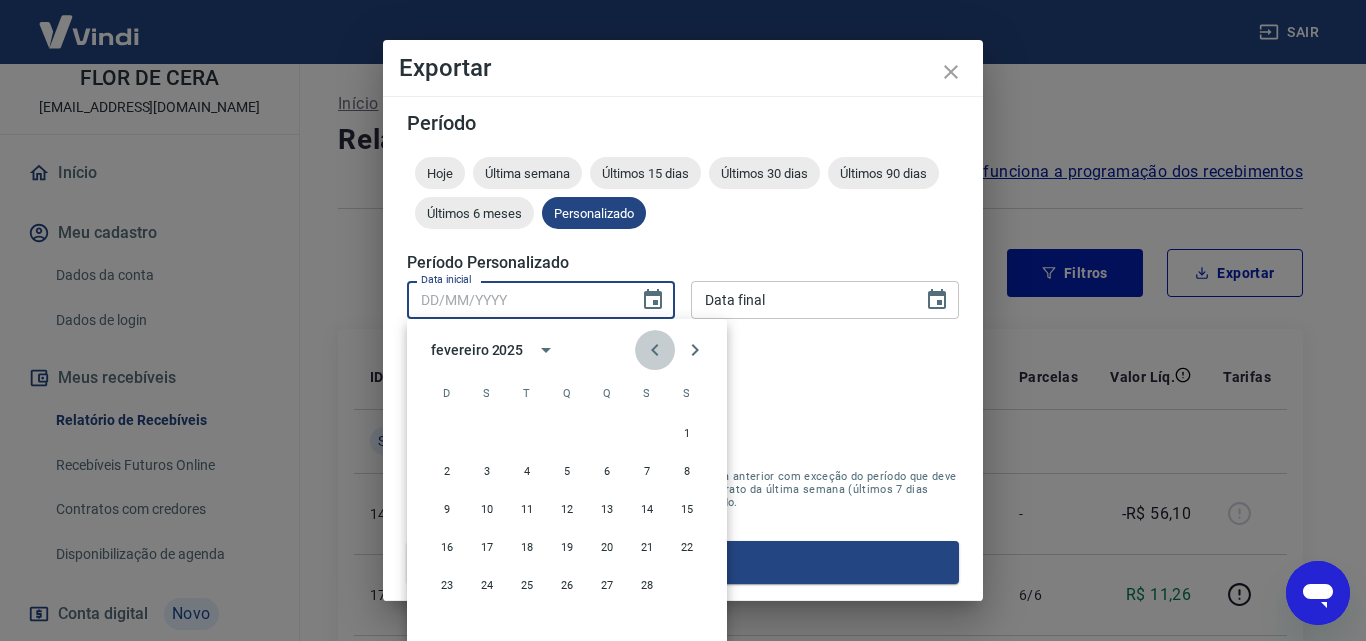 click 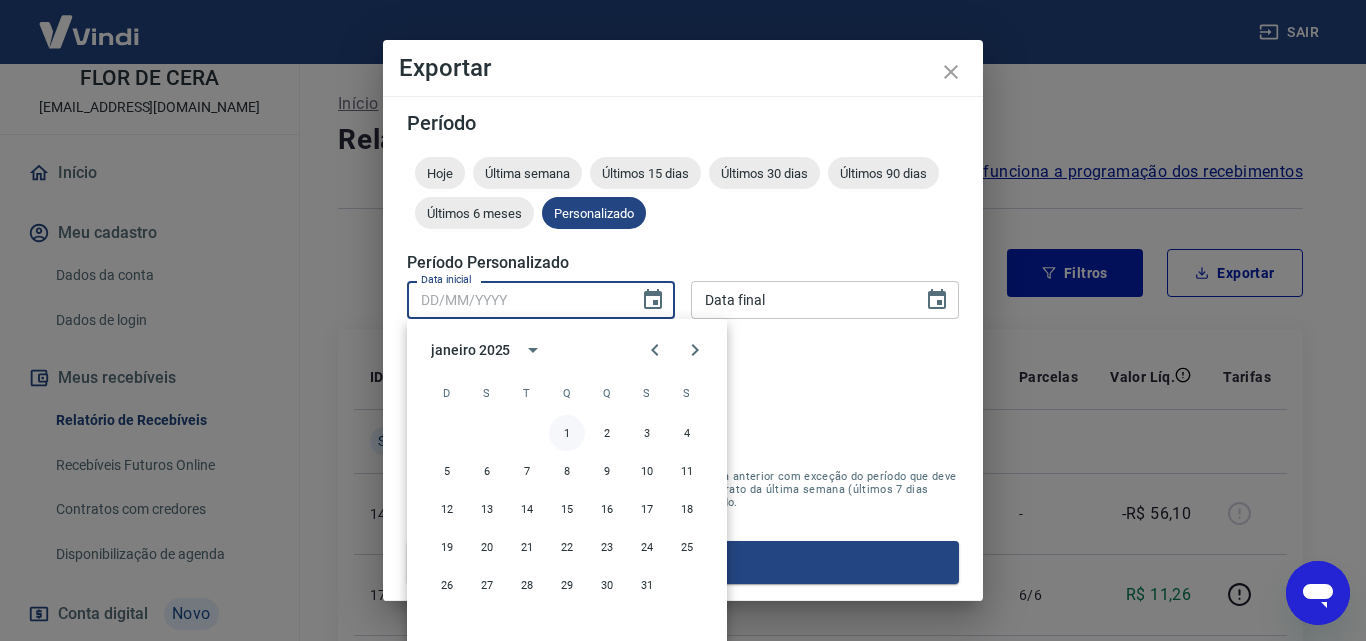 click on "1" at bounding box center [567, 433] 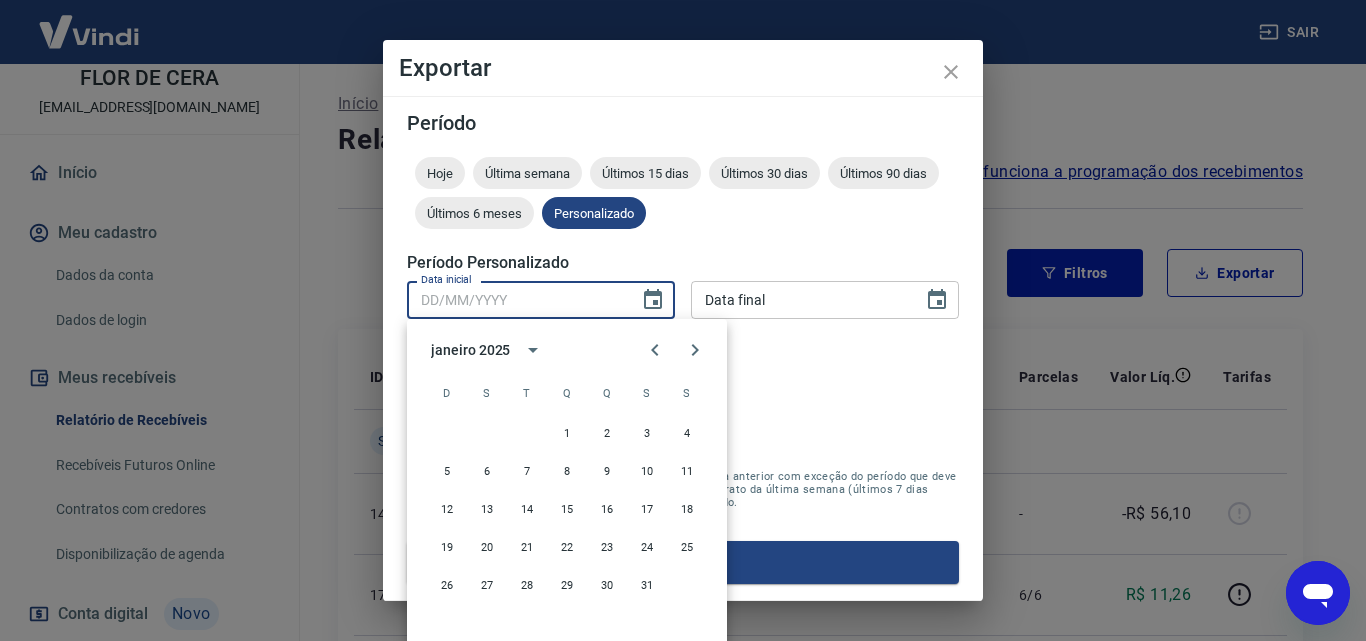 type on "01/01/2025" 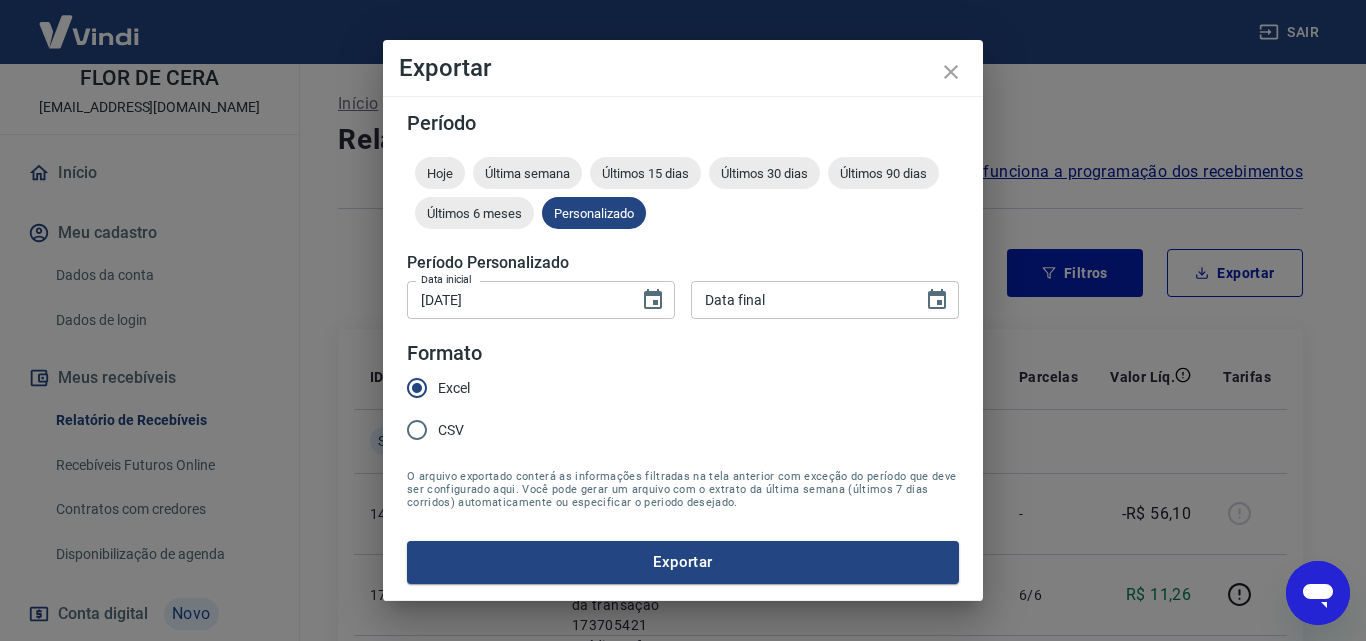 type on "DD/MM/YYYY" 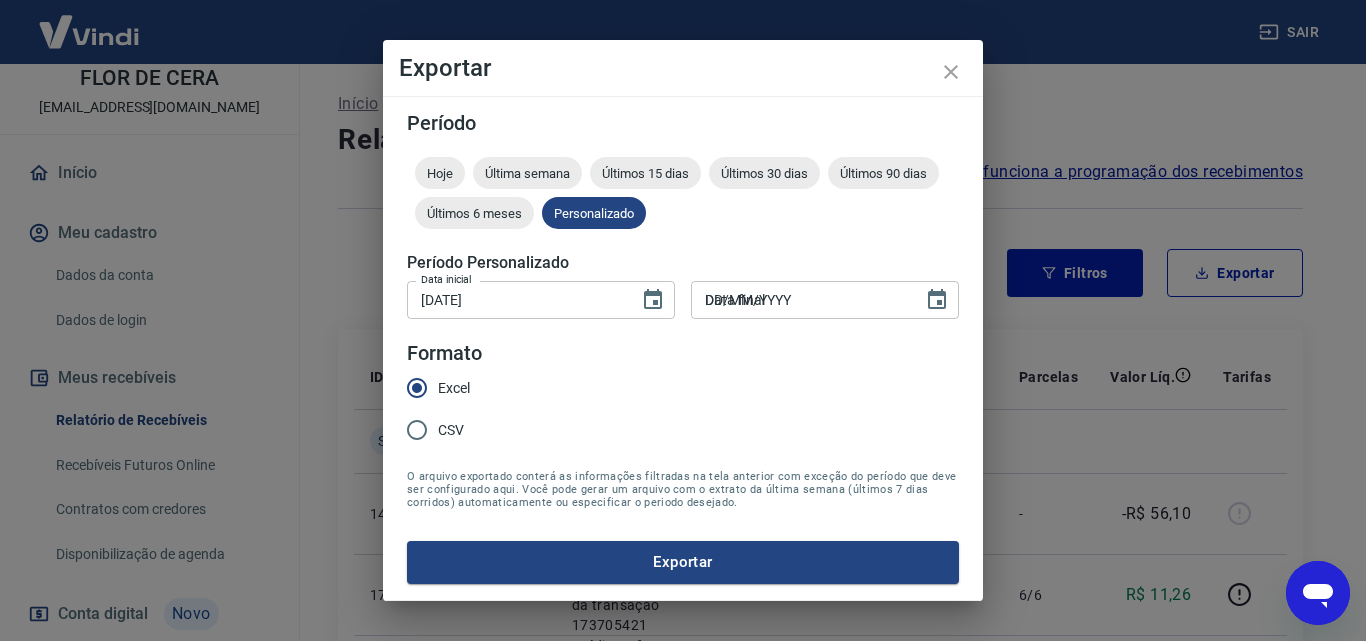 click on "DD/MM/YYYY" at bounding box center (800, 299) 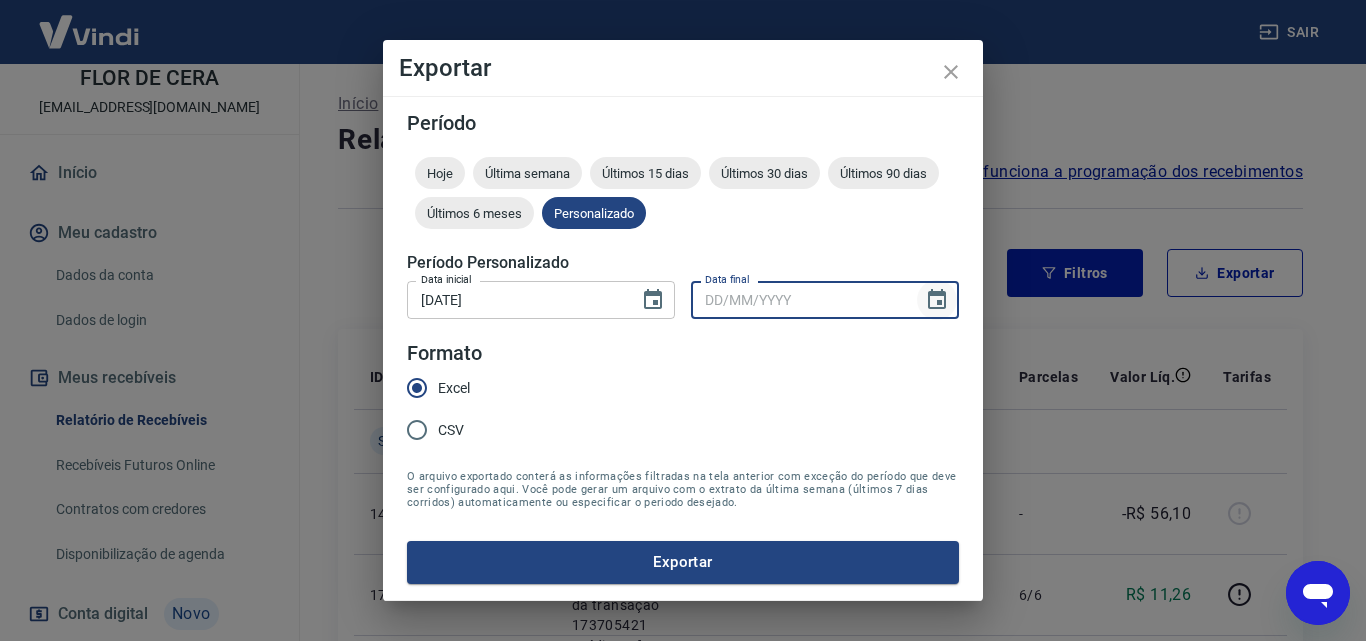 click at bounding box center [937, 300] 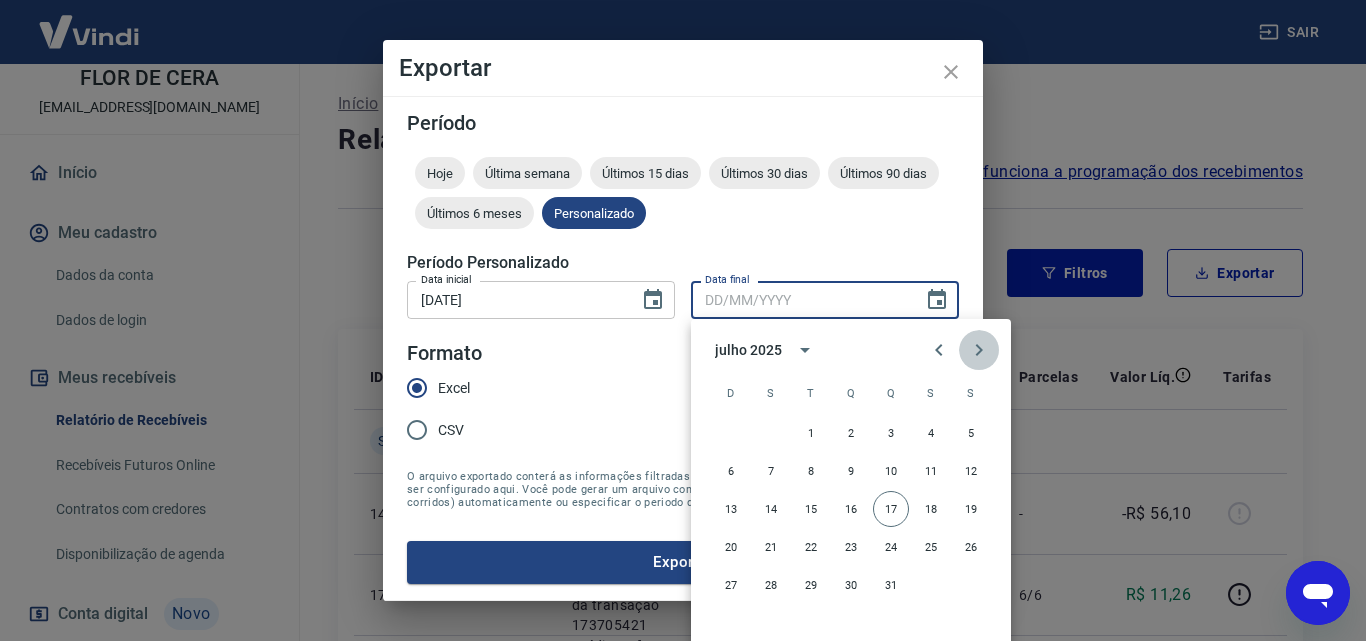 click 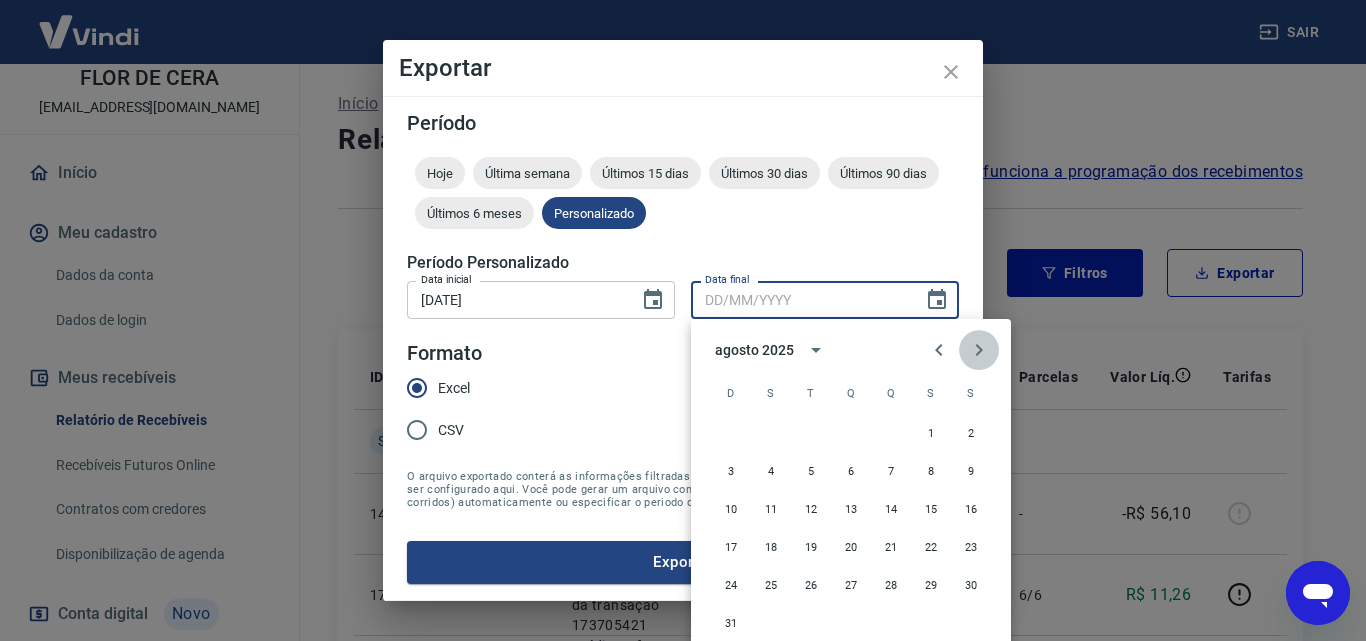 click 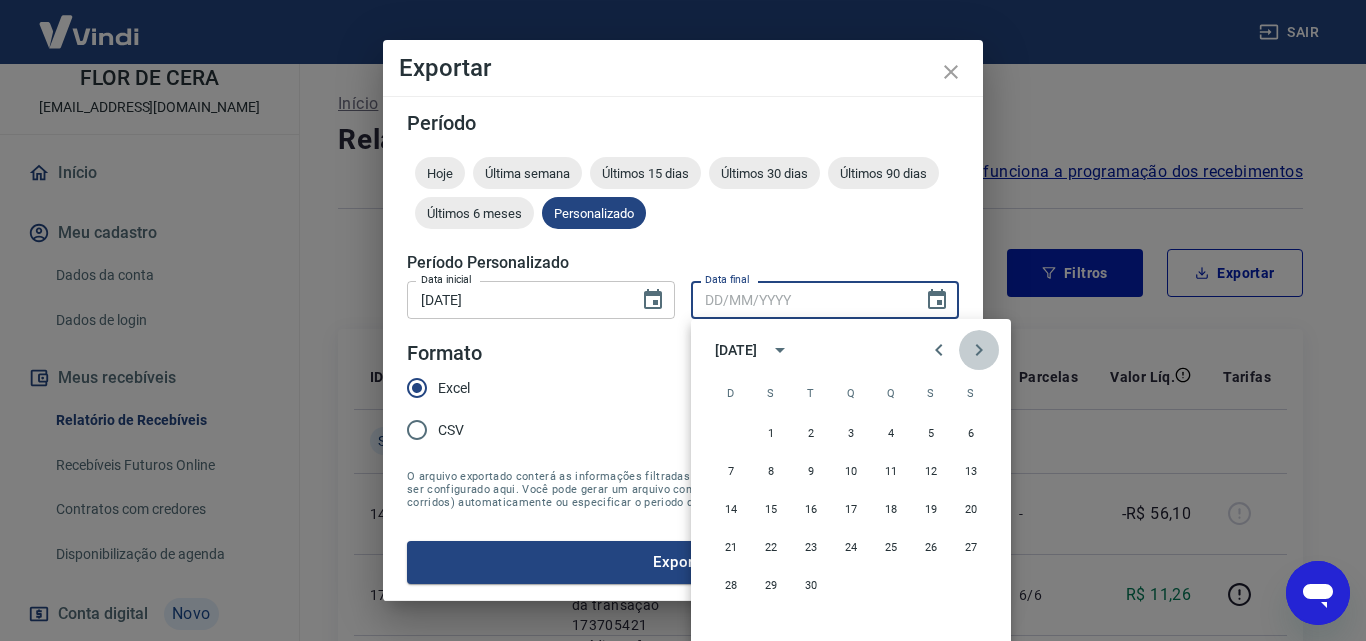 click 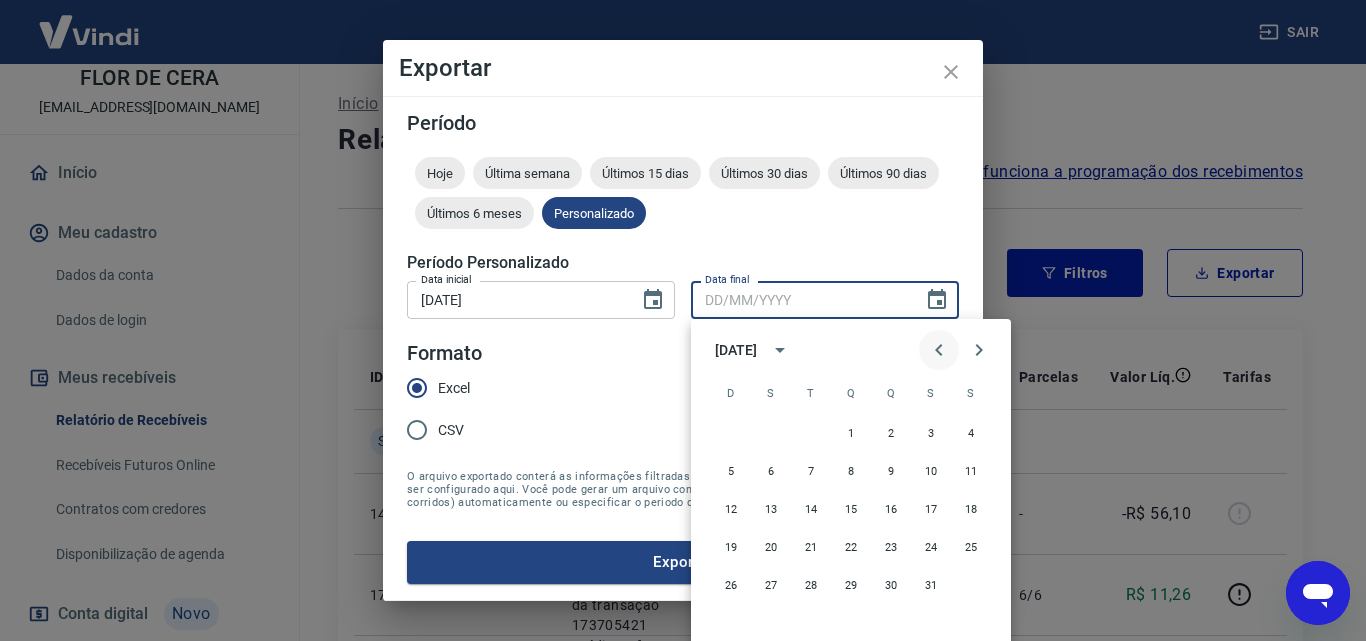click 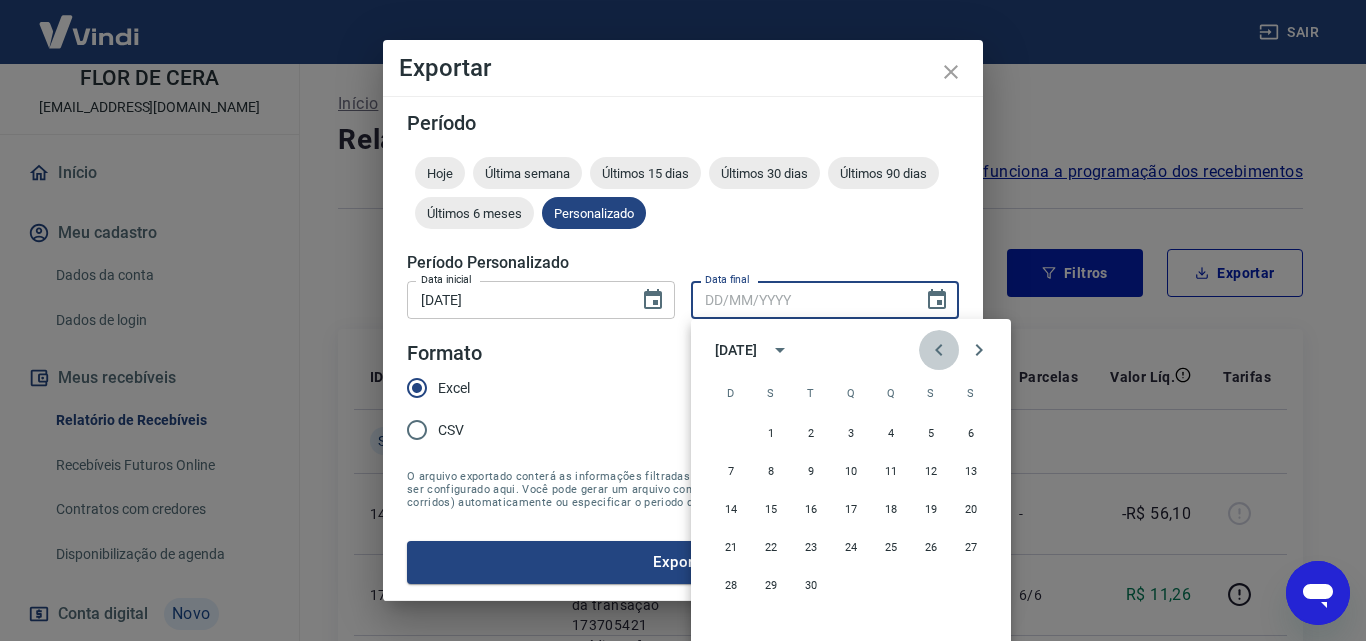 click 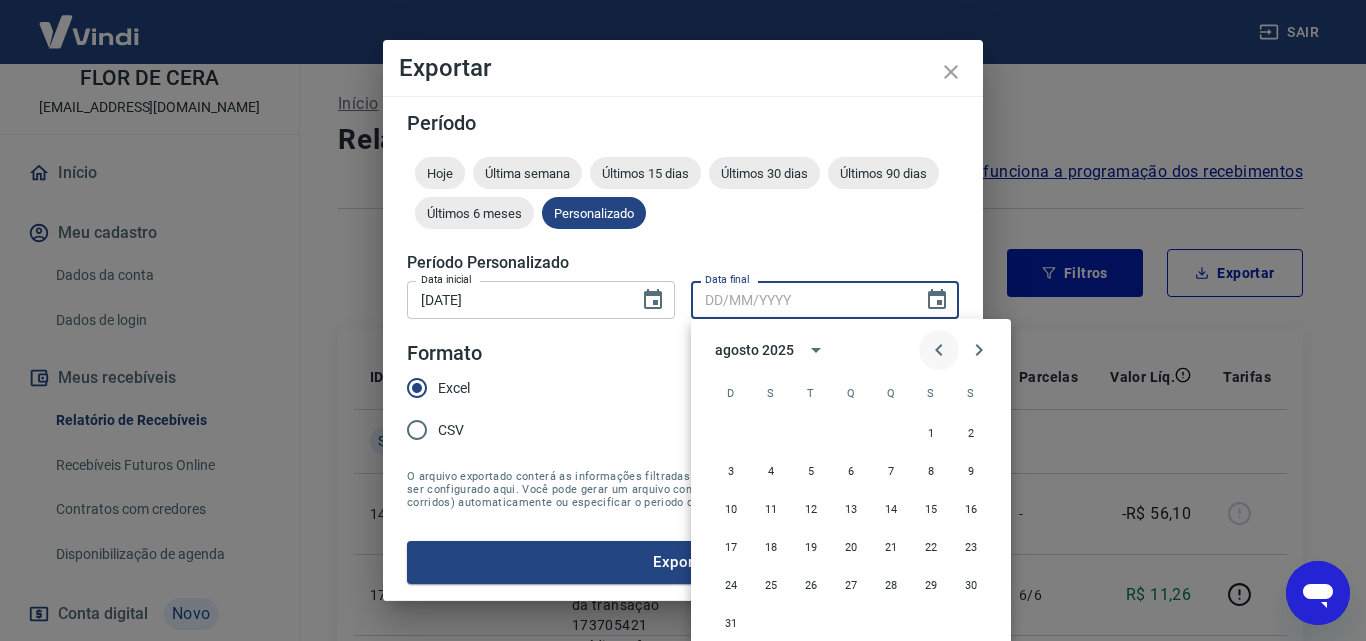 click 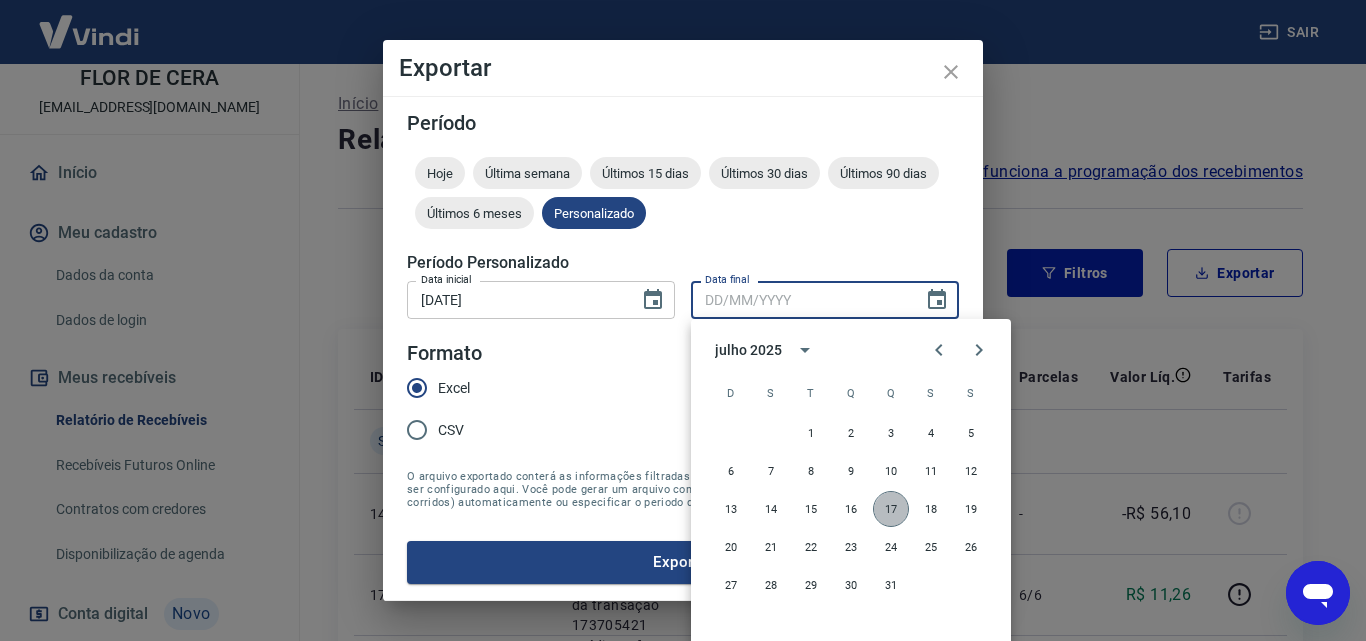 click on "17" at bounding box center [891, 509] 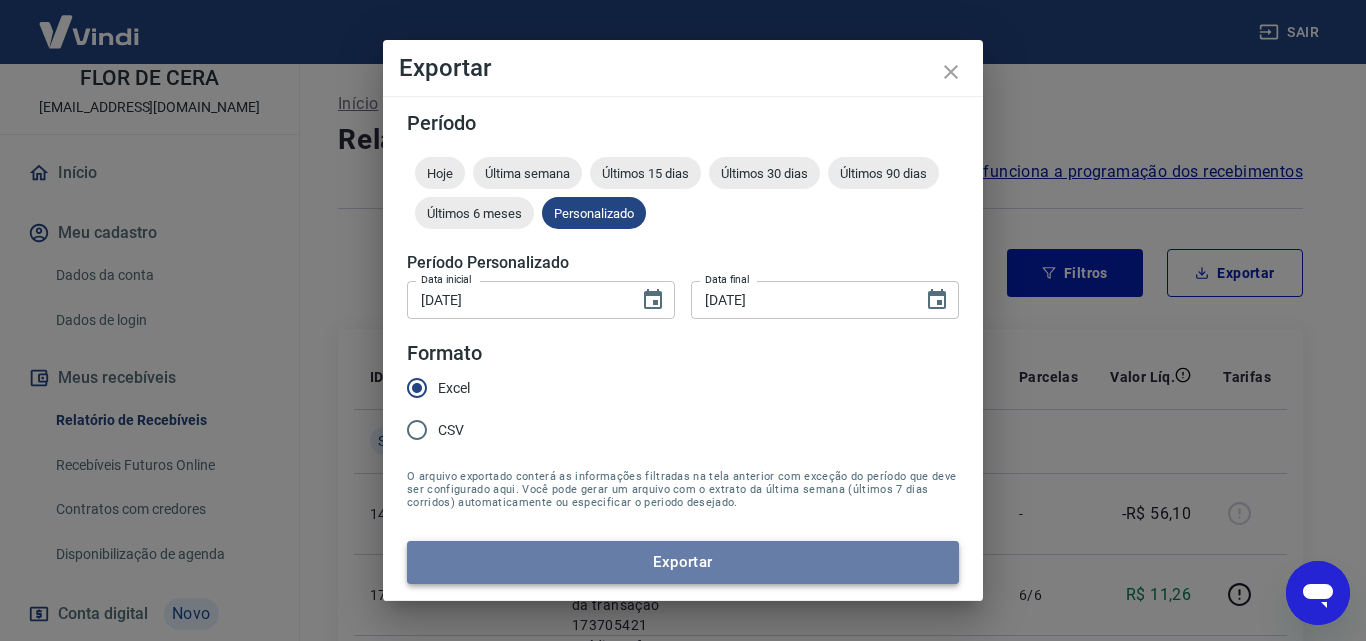 click on "Exportar" at bounding box center (683, 562) 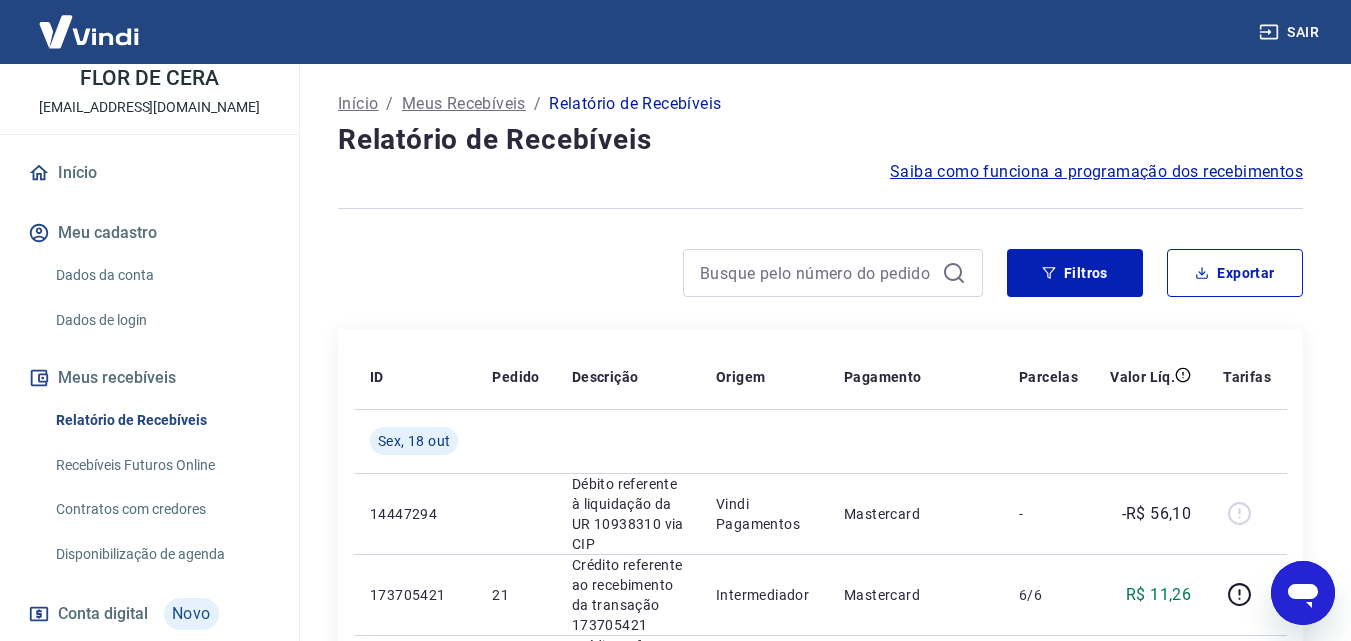 click on "Recebíveis Futuros Online" at bounding box center [161, 465] 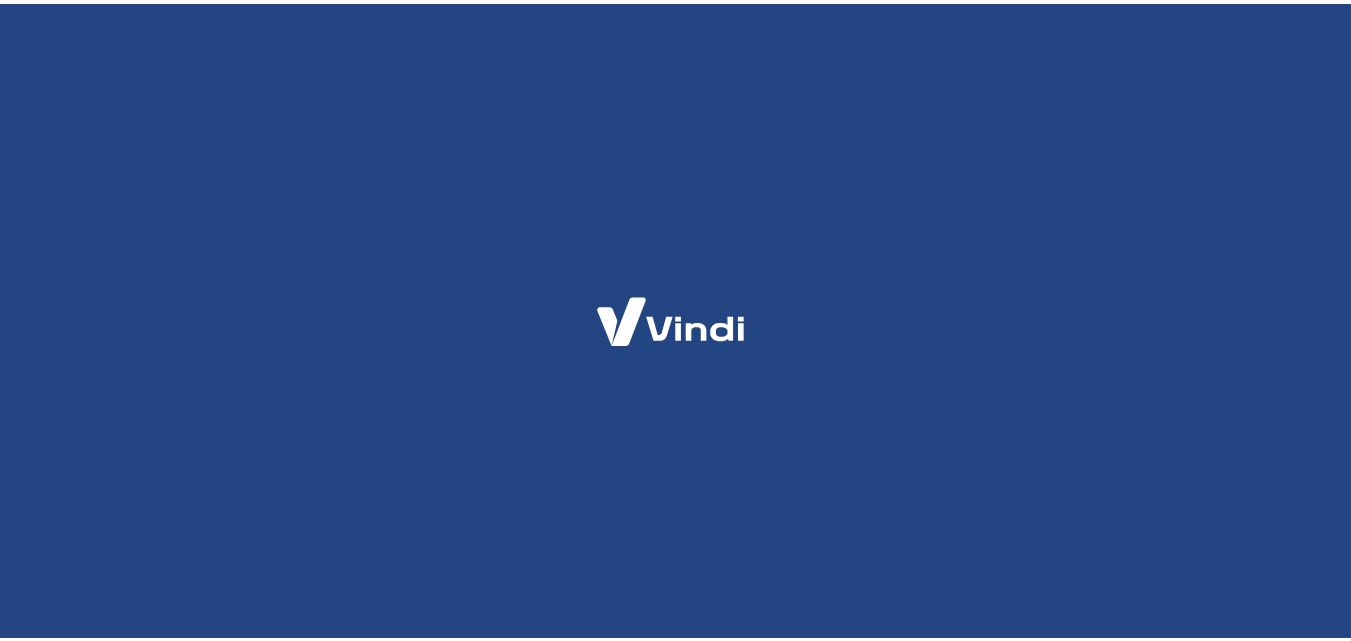 scroll, scrollTop: 0, scrollLeft: 0, axis: both 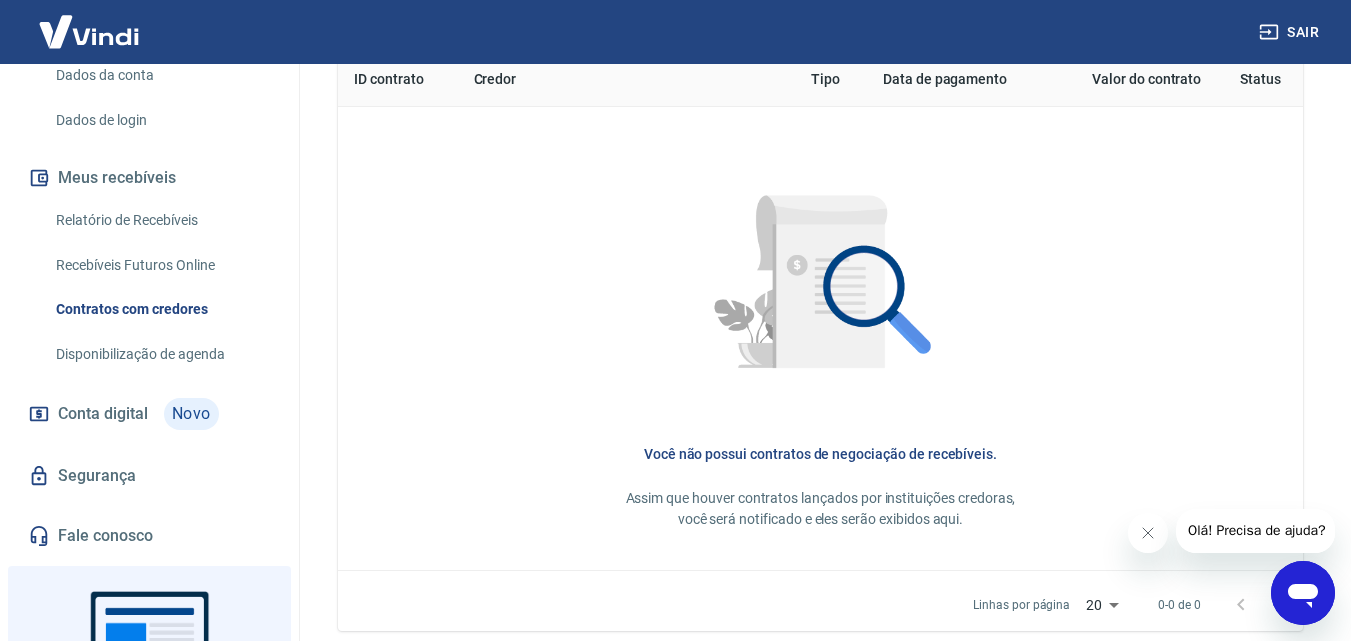 click on "Conta digital" at bounding box center (103, 414) 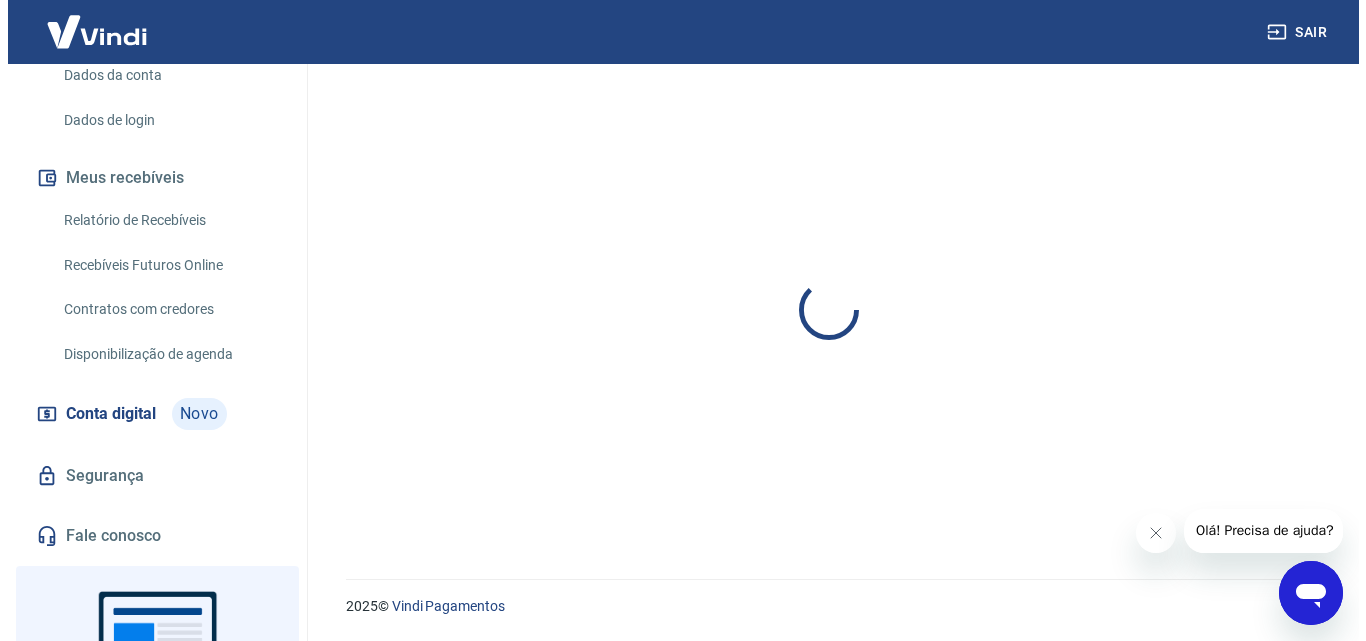 scroll, scrollTop: 0, scrollLeft: 0, axis: both 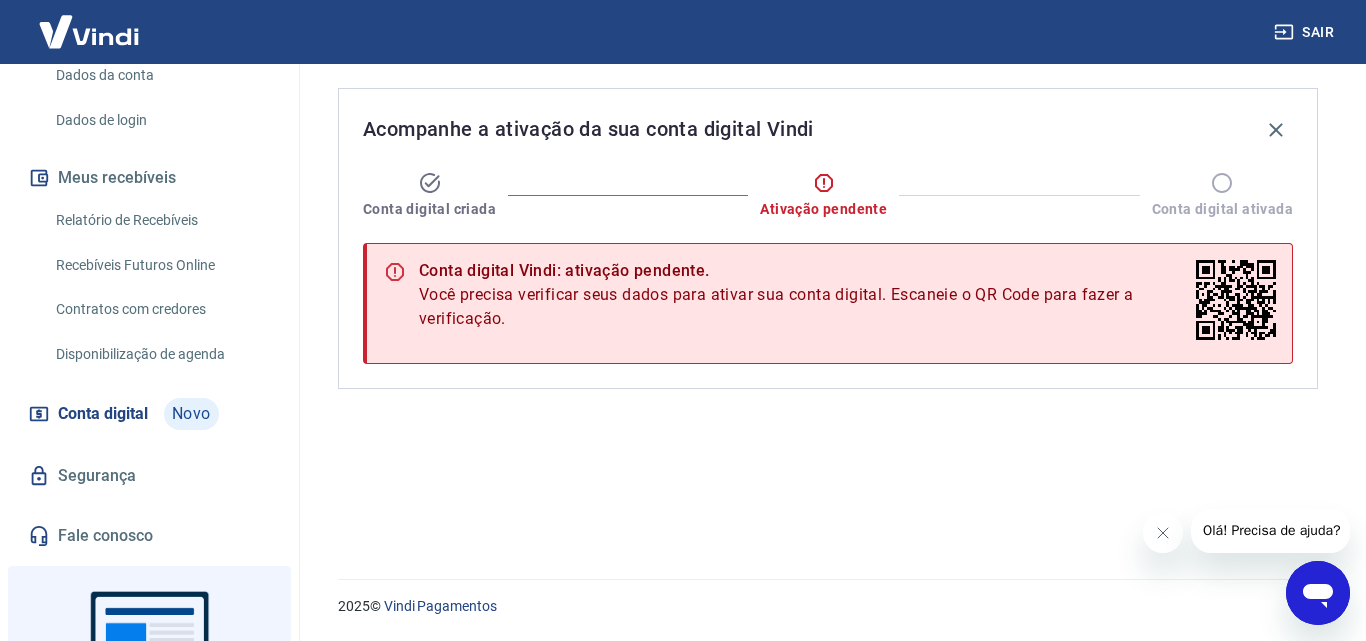 click on "Segurança" at bounding box center [149, 476] 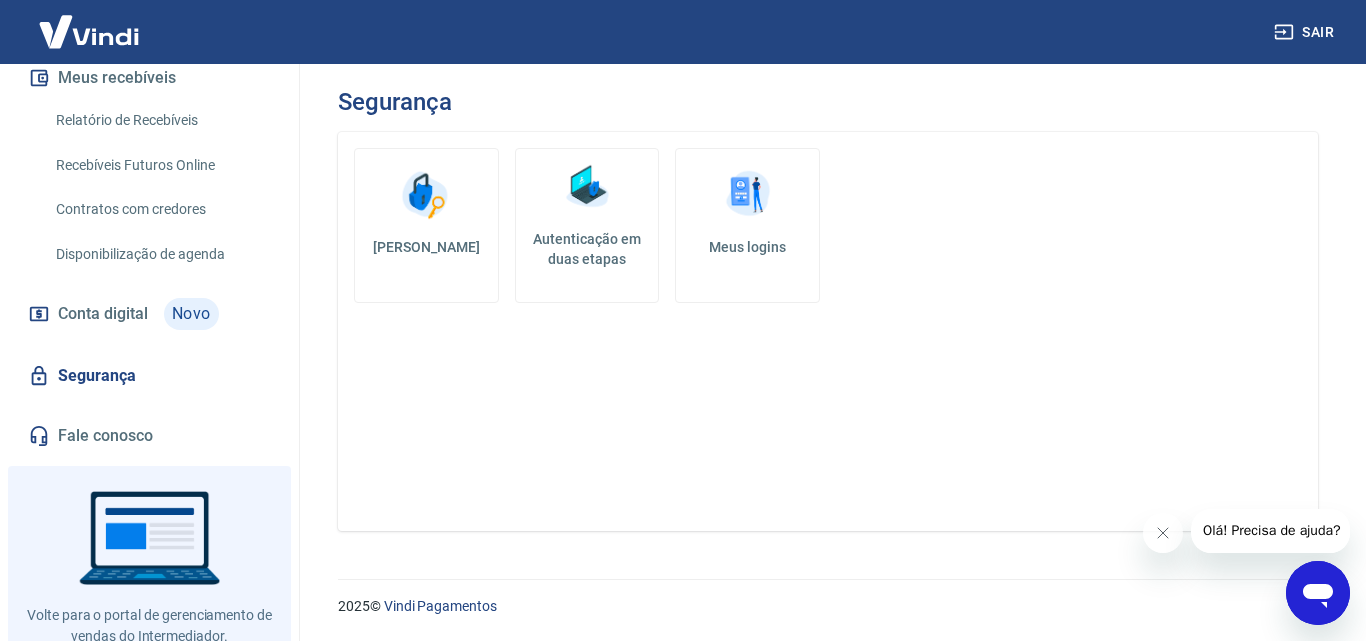 scroll, scrollTop: 459, scrollLeft: 0, axis: vertical 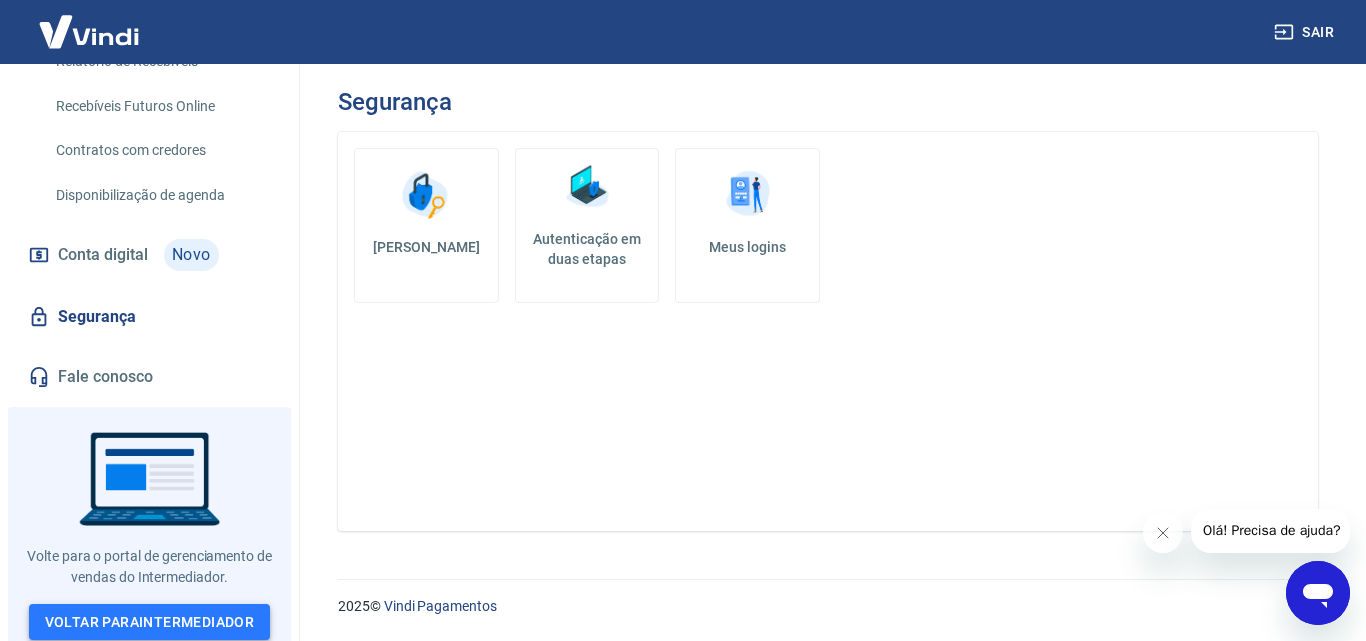click on "Voltar para  Intermediador" at bounding box center (150, 622) 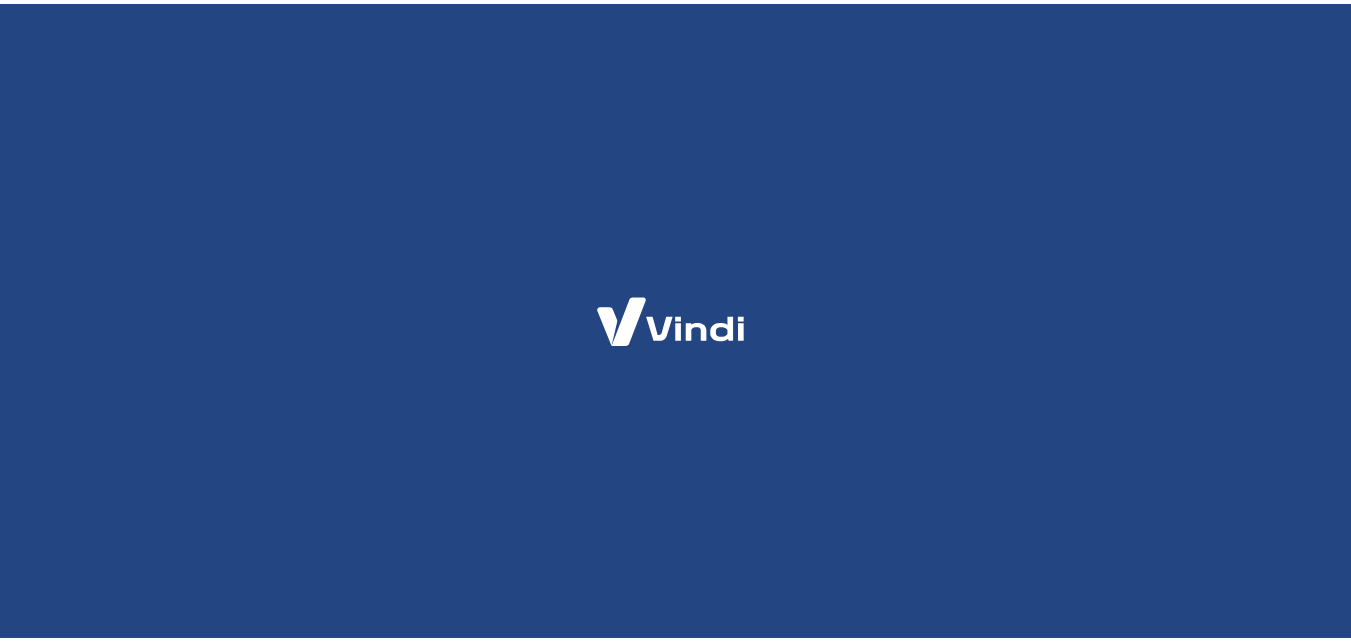 scroll, scrollTop: 0, scrollLeft: 0, axis: both 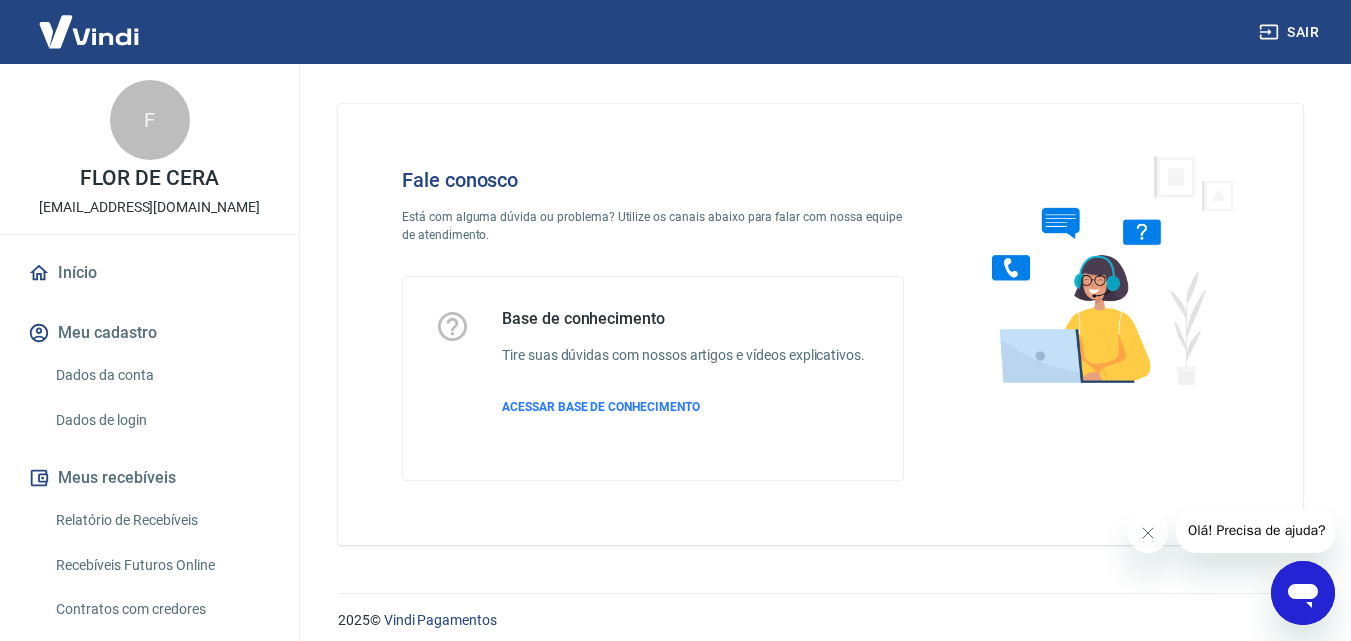 click on "Dados da conta" at bounding box center (161, 375) 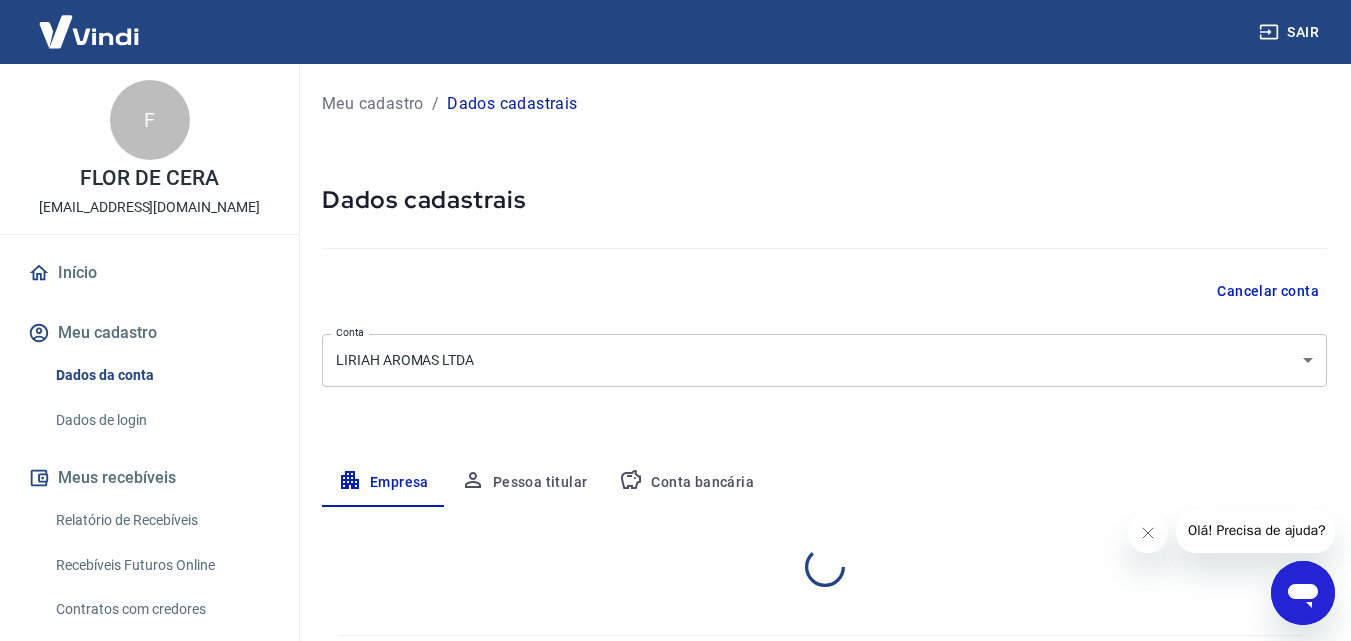 select on "SC" 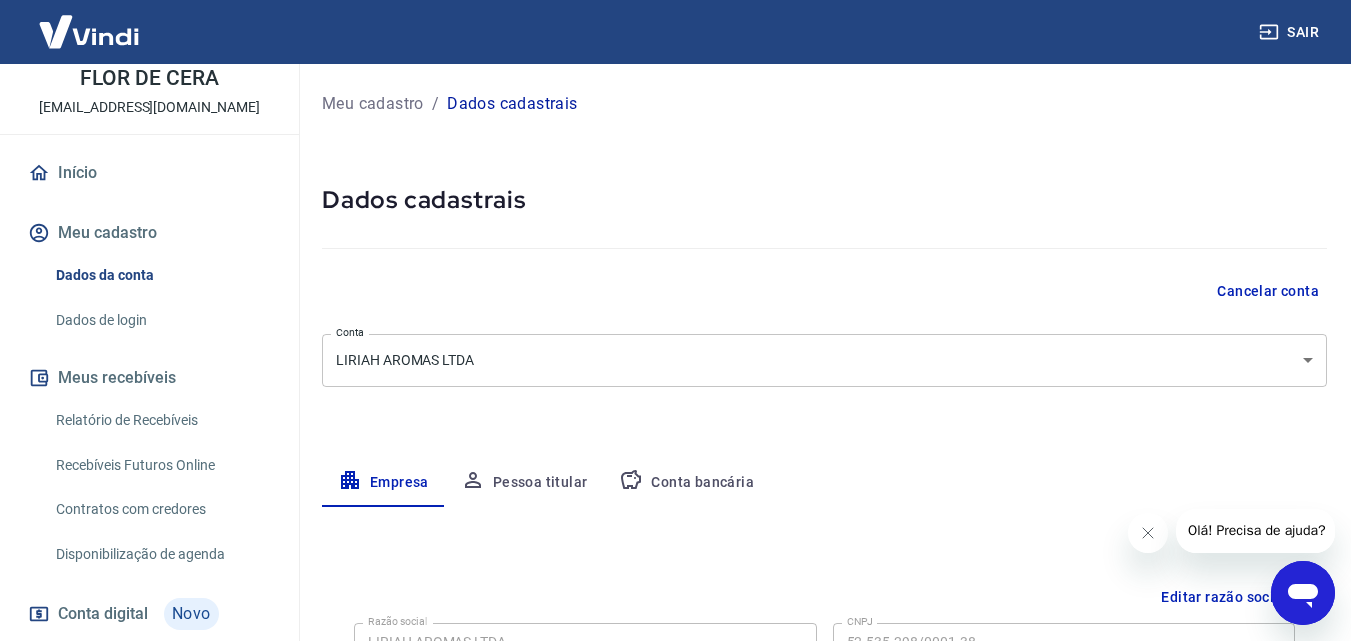 scroll, scrollTop: 200, scrollLeft: 0, axis: vertical 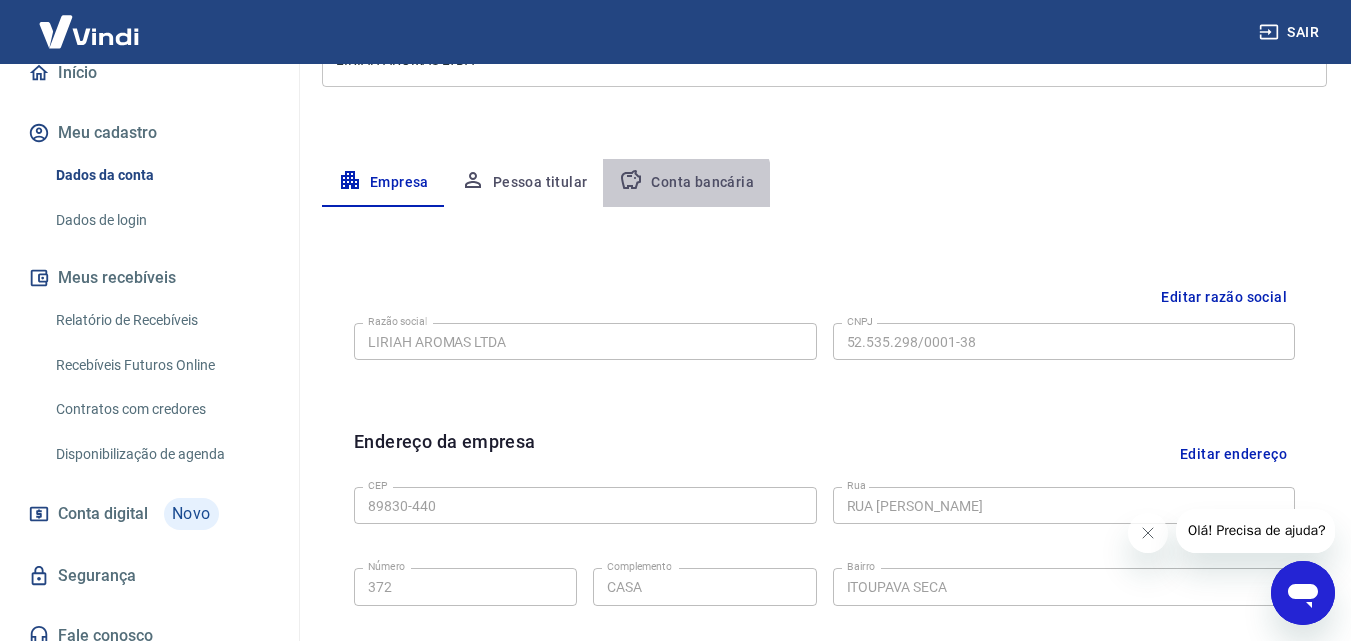 click on "Conta bancária" at bounding box center (686, 183) 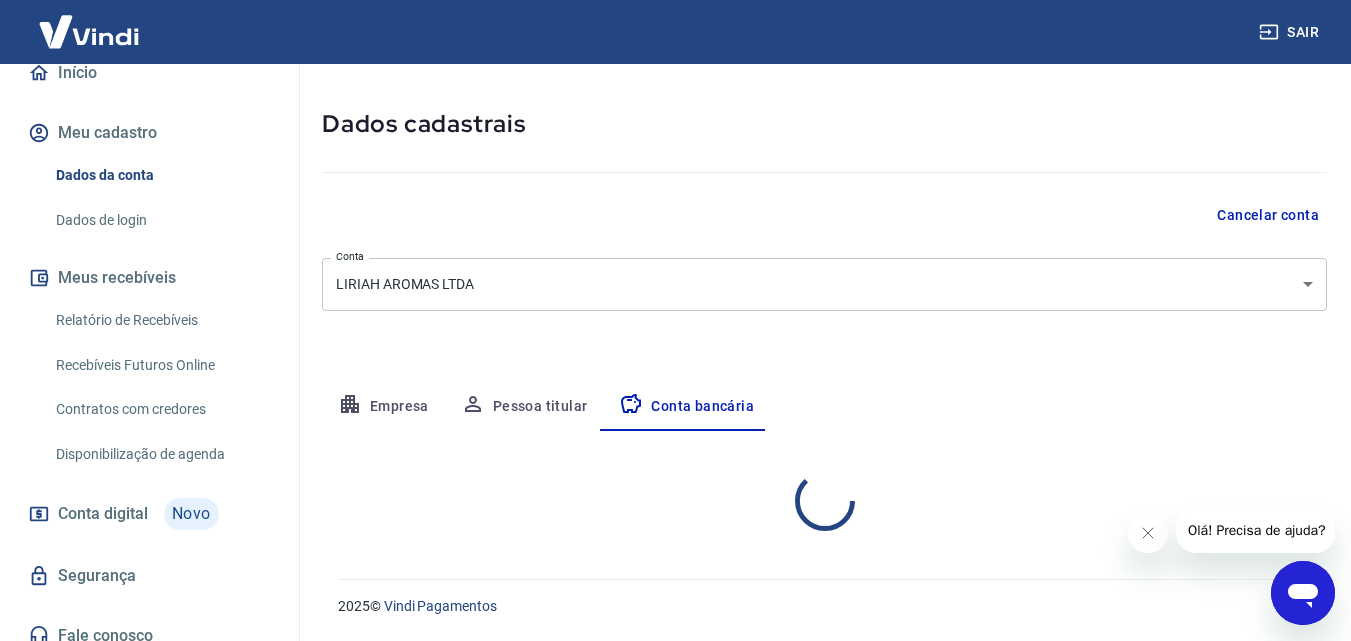 select on "1" 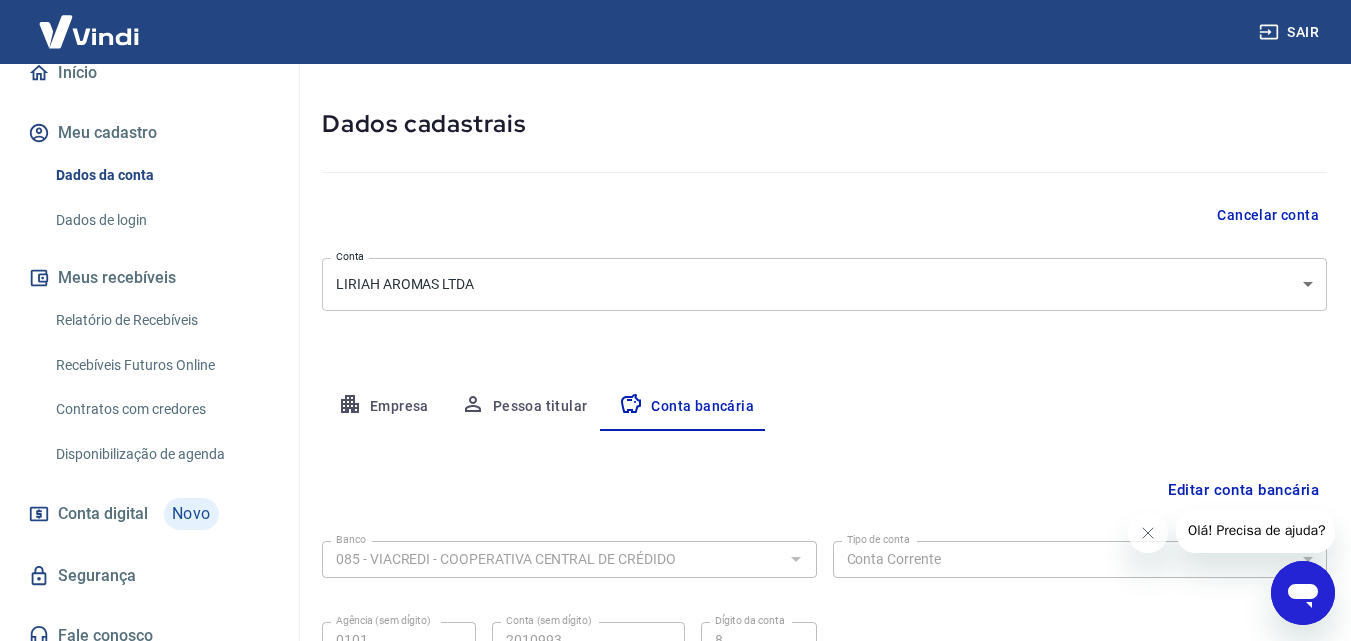 scroll, scrollTop: 270, scrollLeft: 0, axis: vertical 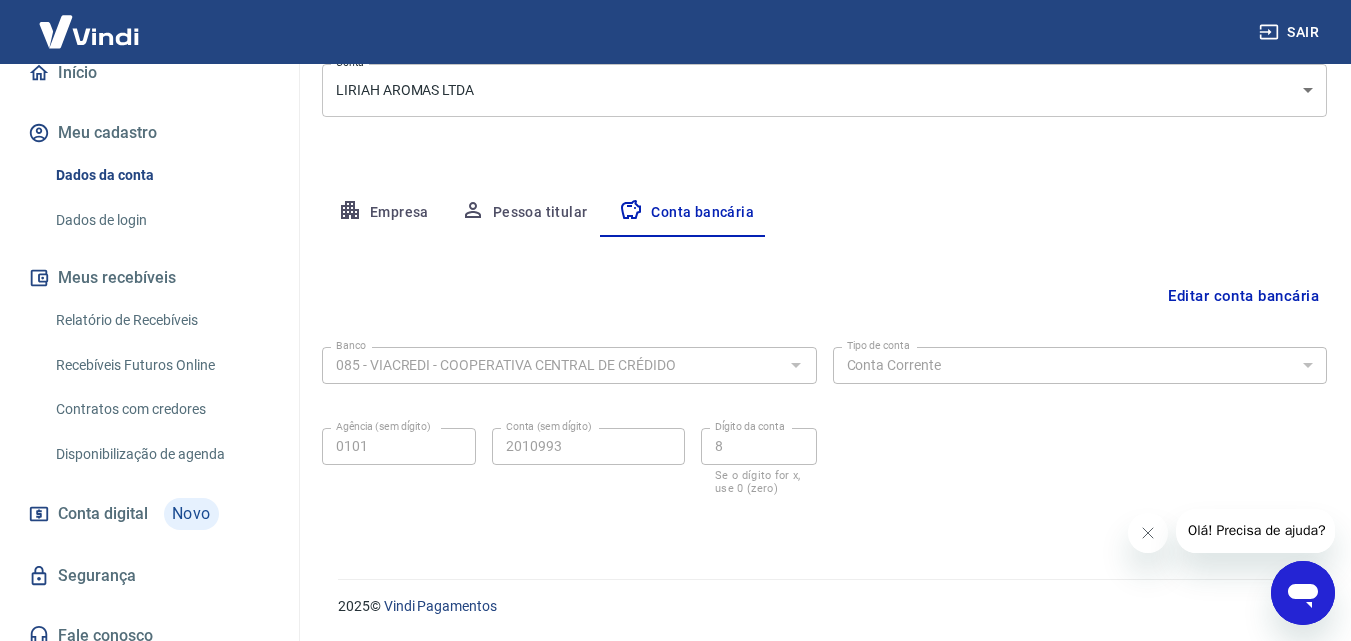 click on "Empresa" at bounding box center (383, 213) 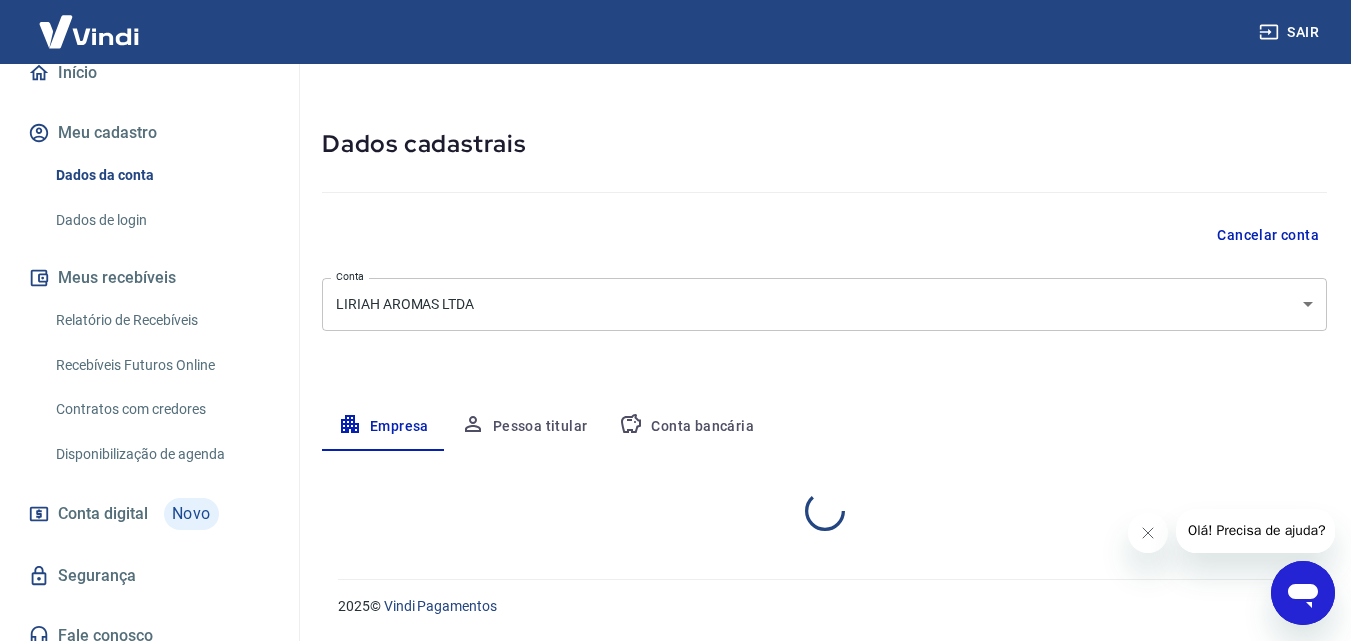 select on "SC" 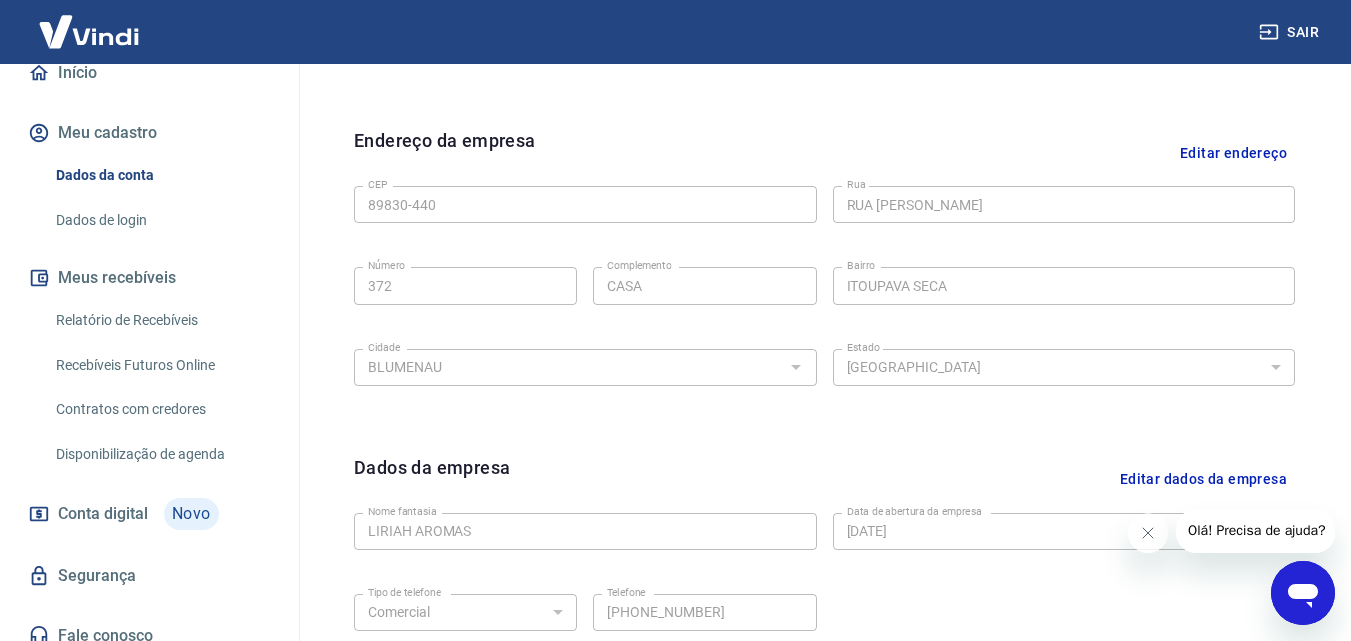 scroll, scrollTop: 0, scrollLeft: 0, axis: both 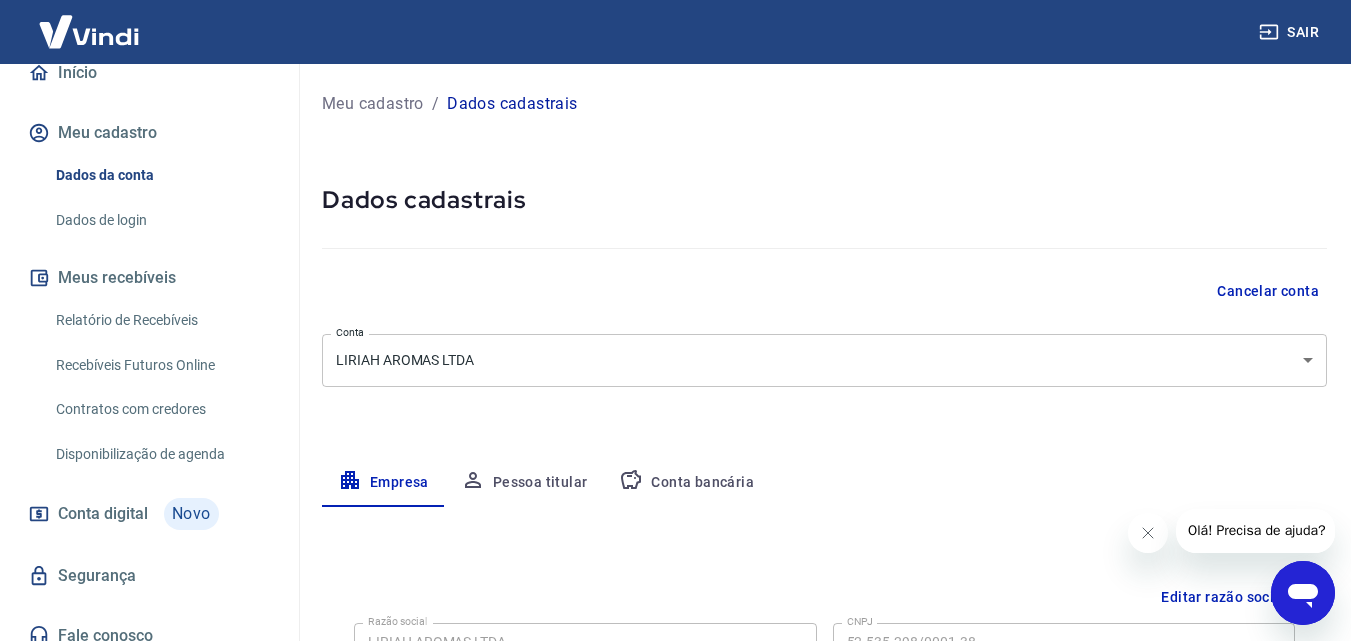 click on "Dados cadastrais" at bounding box center [512, 104] 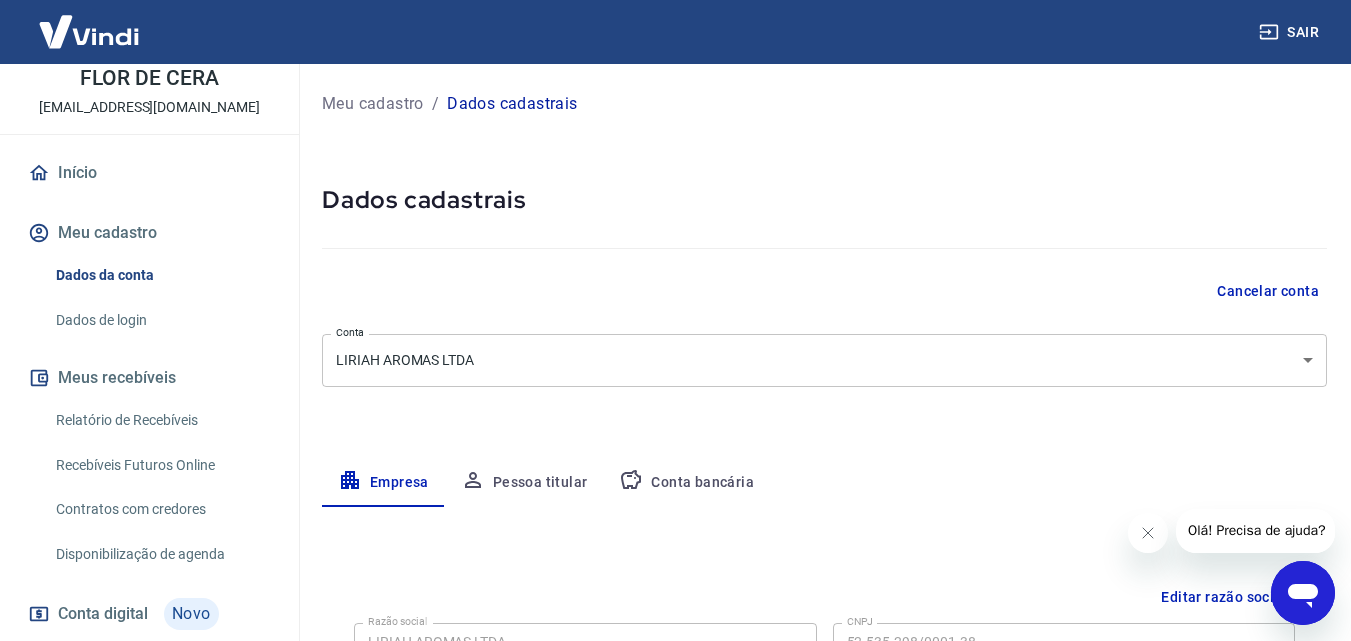 click on "Dados de login" at bounding box center (161, 320) 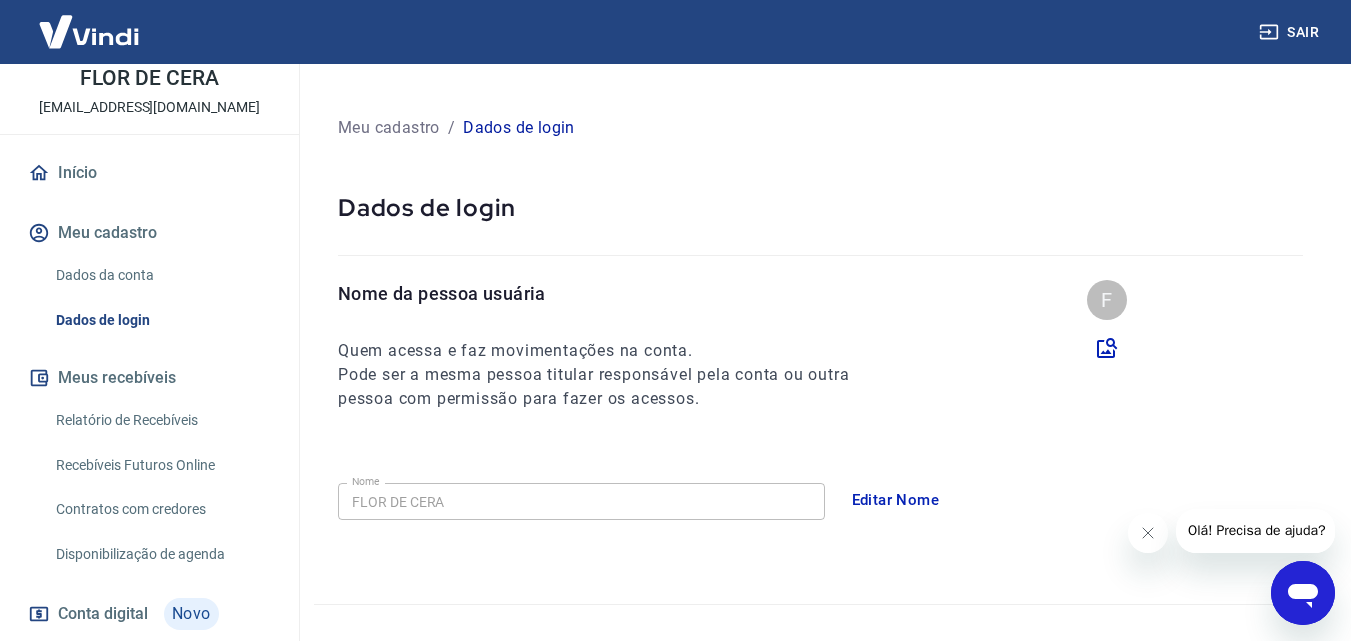 scroll, scrollTop: 100, scrollLeft: 0, axis: vertical 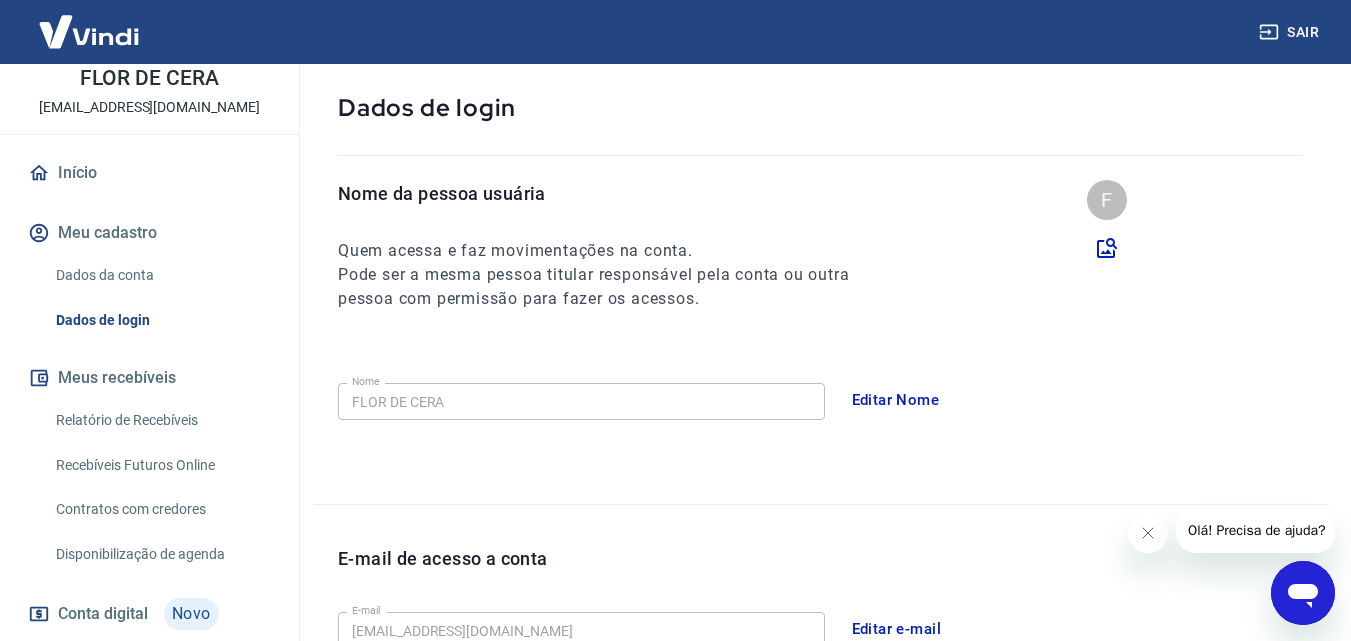 click on "Meu cadastro / Dados de login Dados de login Nome da pessoa usuária Quem acessa e faz movimentações na conta. Pode ser a mesma pessoa titular responsável pela conta ou outra pessoa com permissão para fazer os acessos. F Nome FLOR DE CERA Nome Editar Nome E-mail de acesso a conta E-mail flordeceraaromas@gmail.com E-mail Editar e-mail Cadastre o número de celular da pessoa titular da conta Vindi É o número de celular que receberá SMS com códigos para autorização de ações específicas na conta, como edição de alguns dados de cadastro. Sem este número de celular verificado, algumas ações não podem ser feitas. Celular (49) 98419-8268 Celular Para editar este número de celular você deve abrir um chamado para o time de atendimento Vindi. Para abrir o chamado,  clique aqui ." at bounding box center (820, 521) 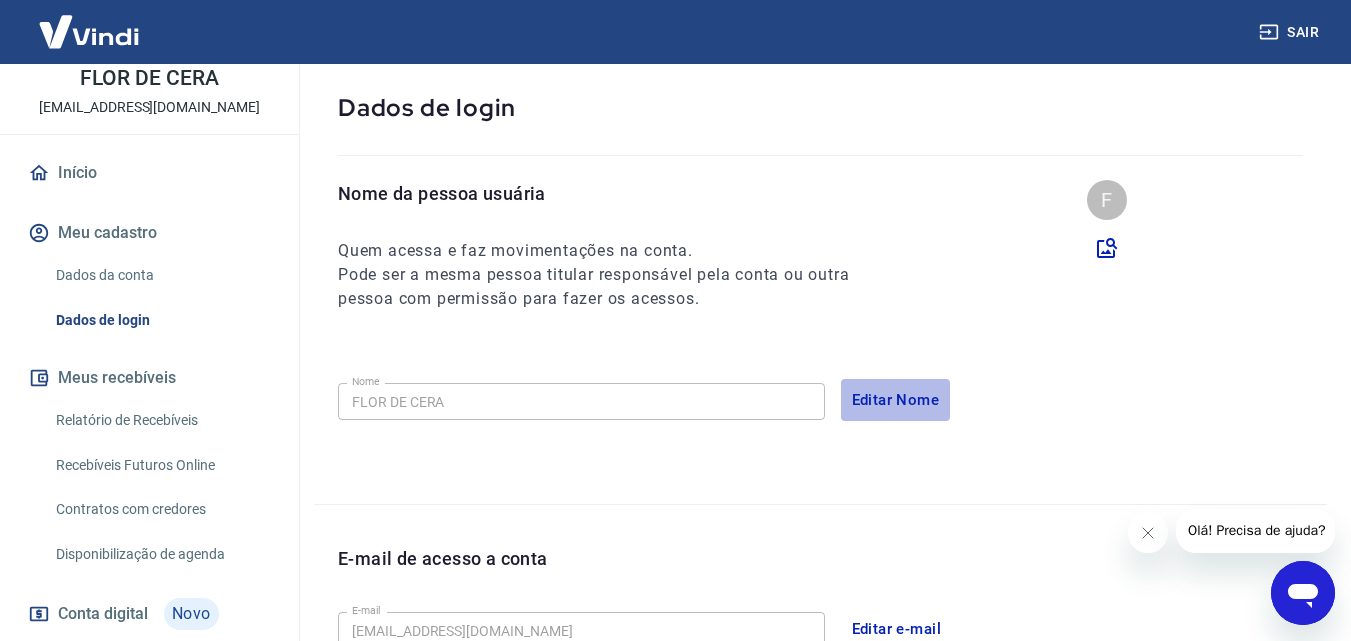 click on "Editar Nome" at bounding box center (896, 400) 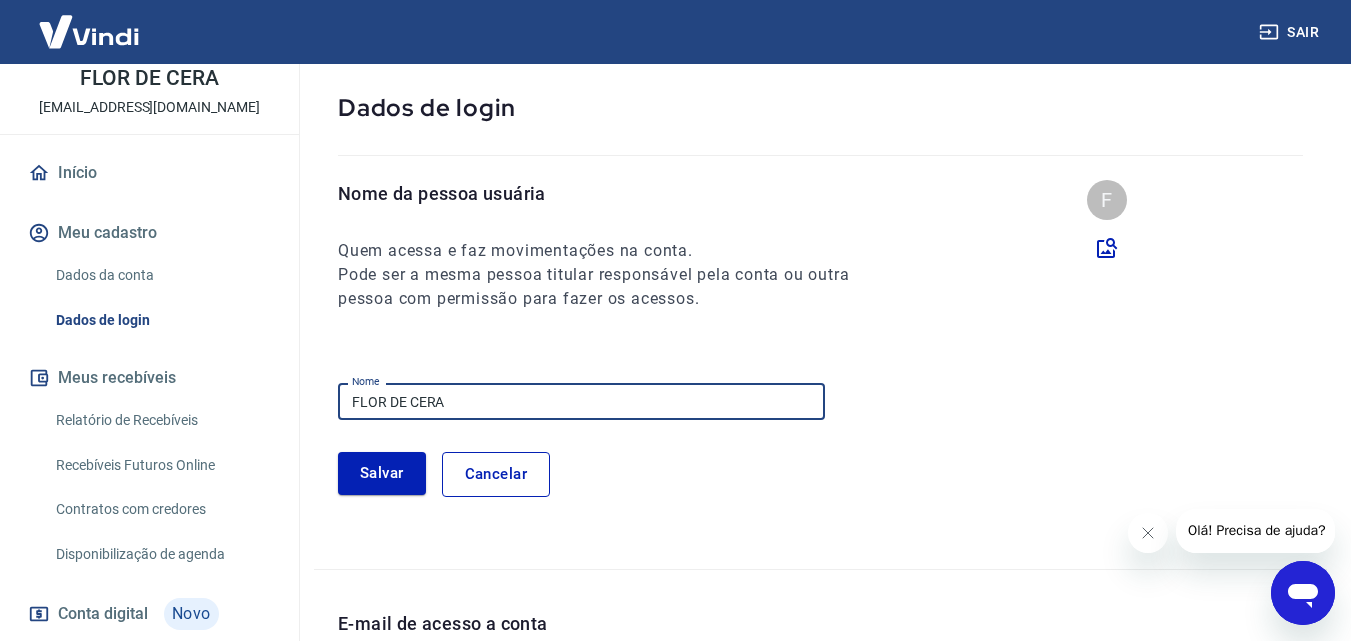 click on "FLOR DE CERA" at bounding box center [581, 401] 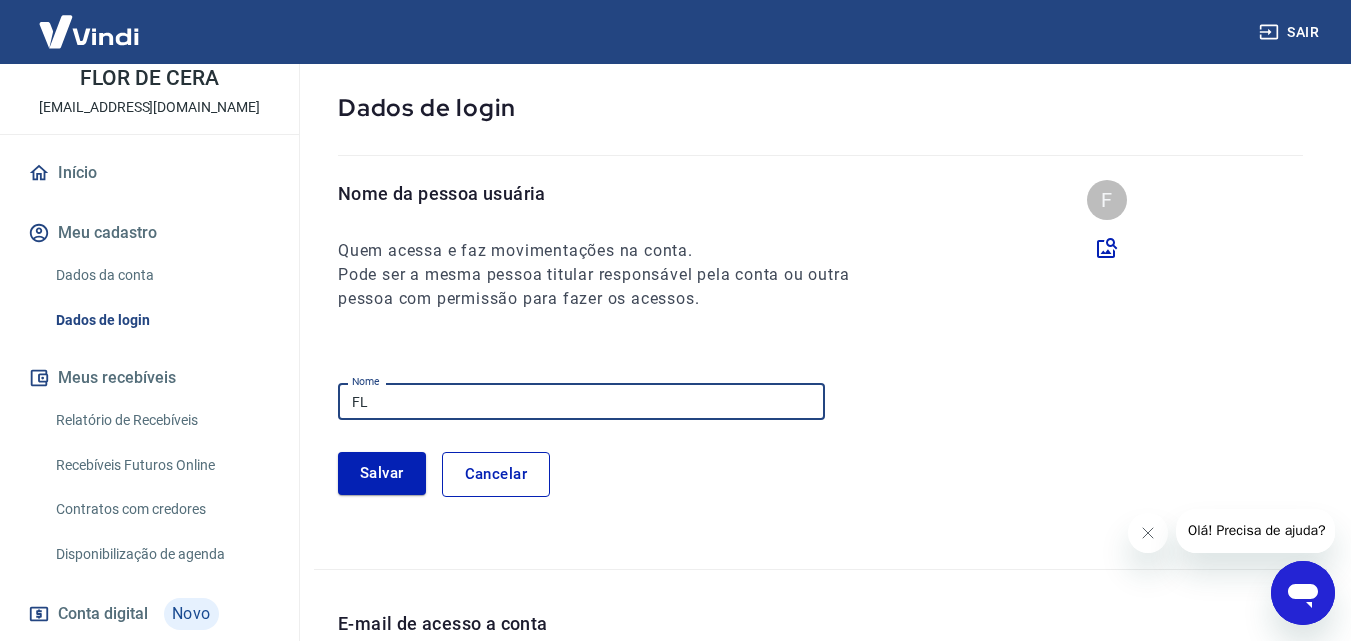 type on "F" 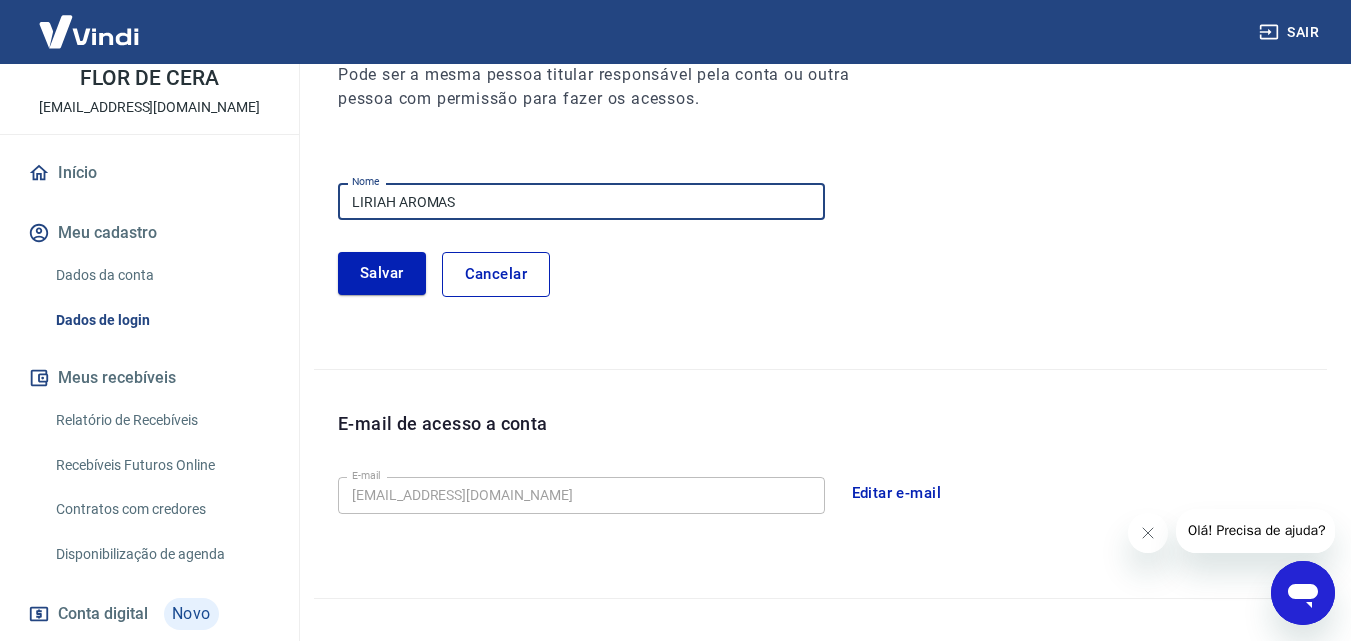 scroll, scrollTop: 400, scrollLeft: 0, axis: vertical 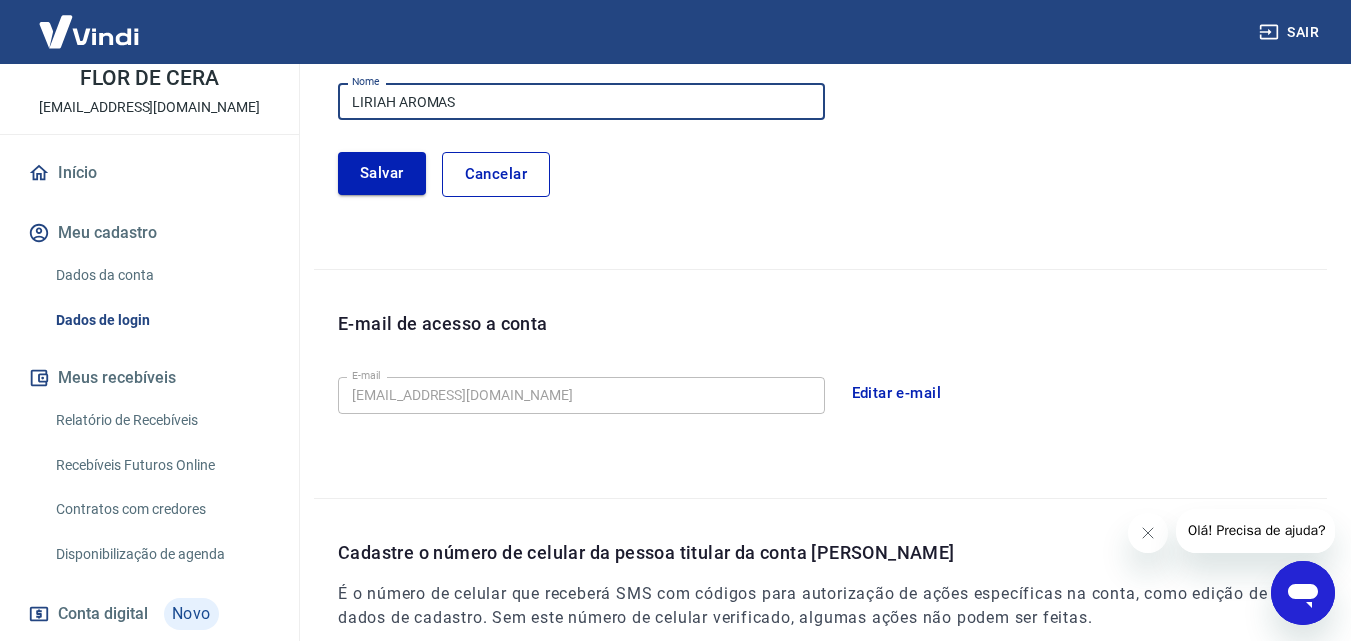 type on "LIRIAH AROMAS" 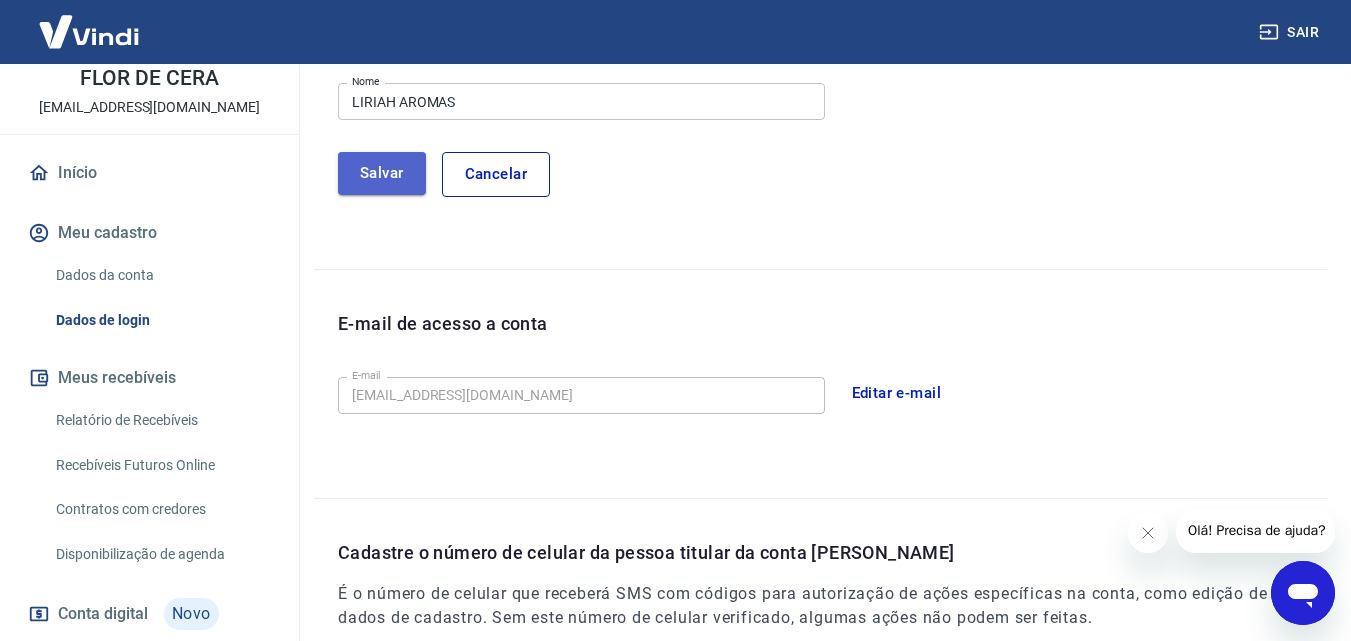 click on "Salvar" at bounding box center (382, 173) 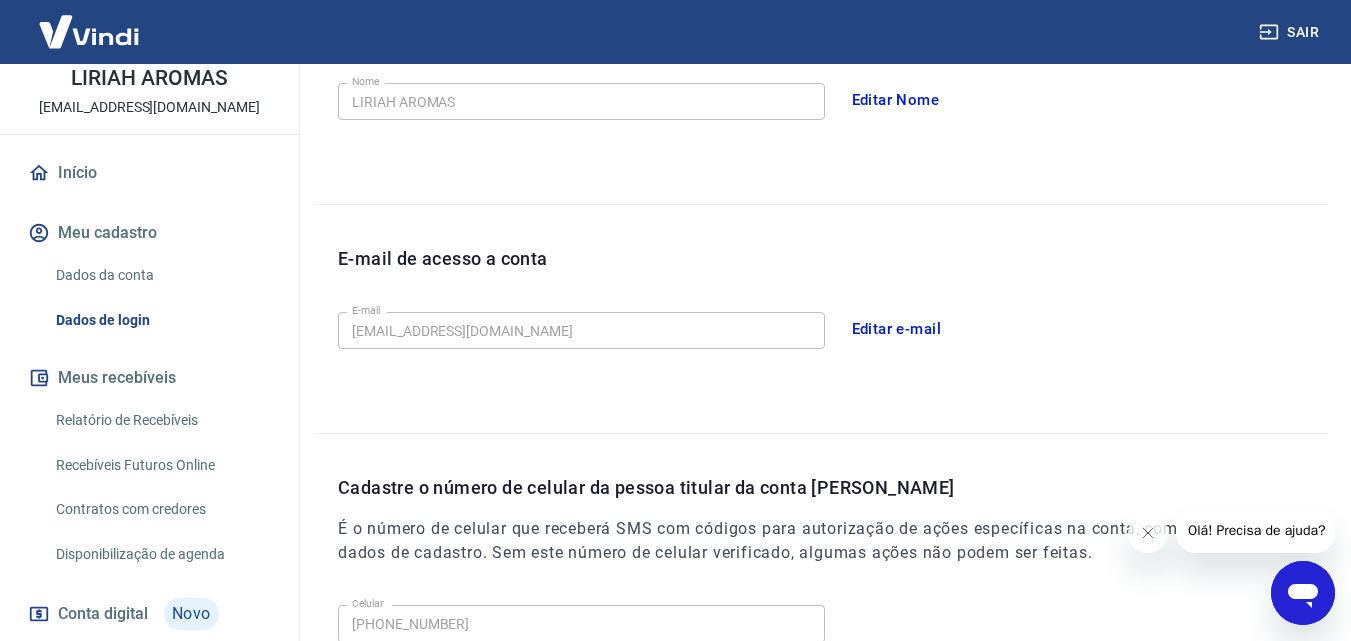 click on "Editar e-mail" at bounding box center (897, 329) 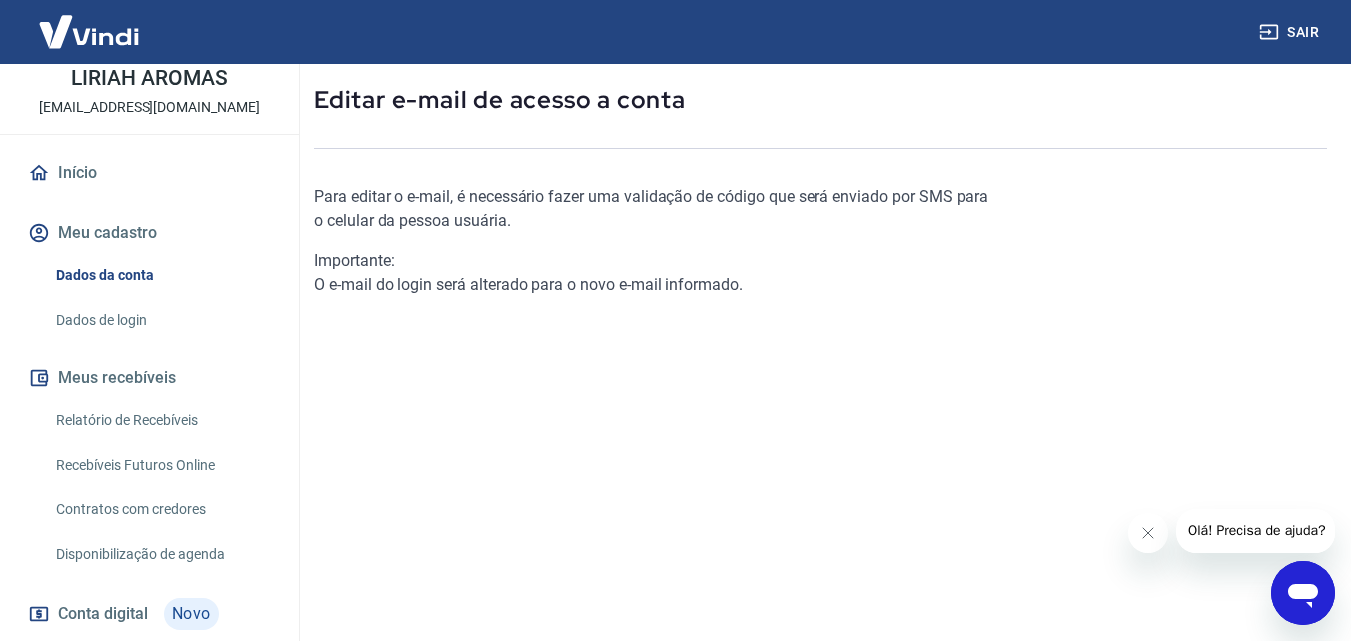 scroll, scrollTop: 300, scrollLeft: 0, axis: vertical 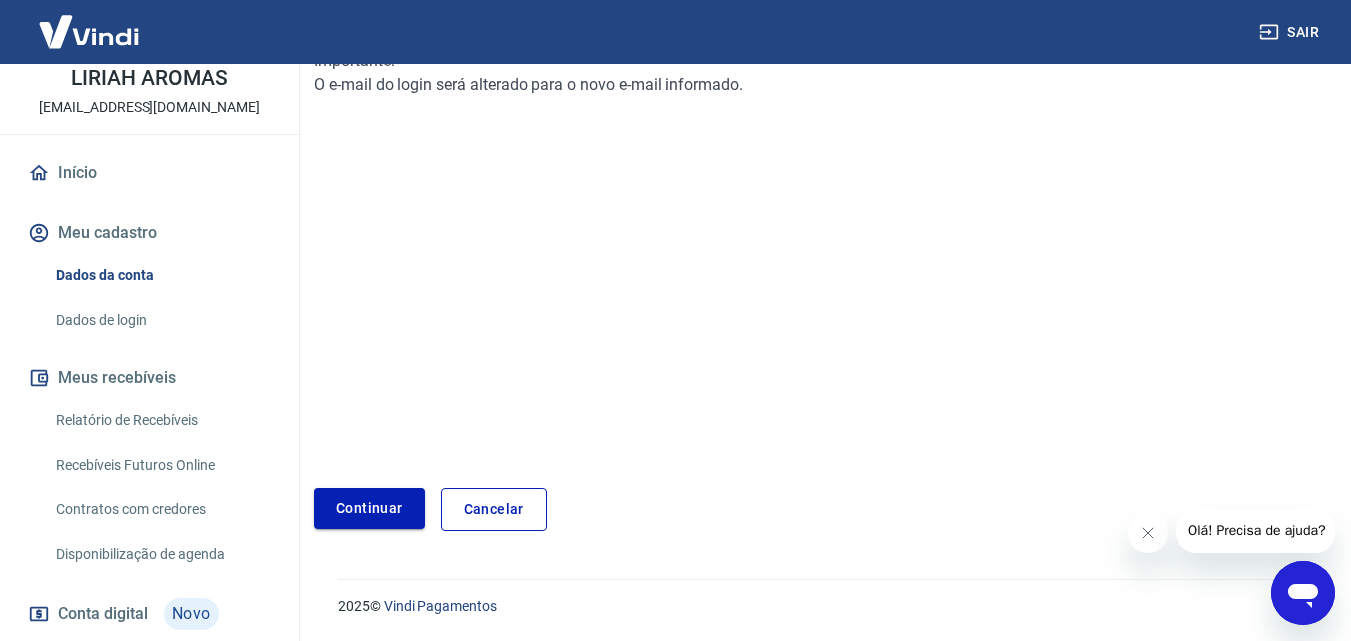 click on "Continuar" at bounding box center (369, 508) 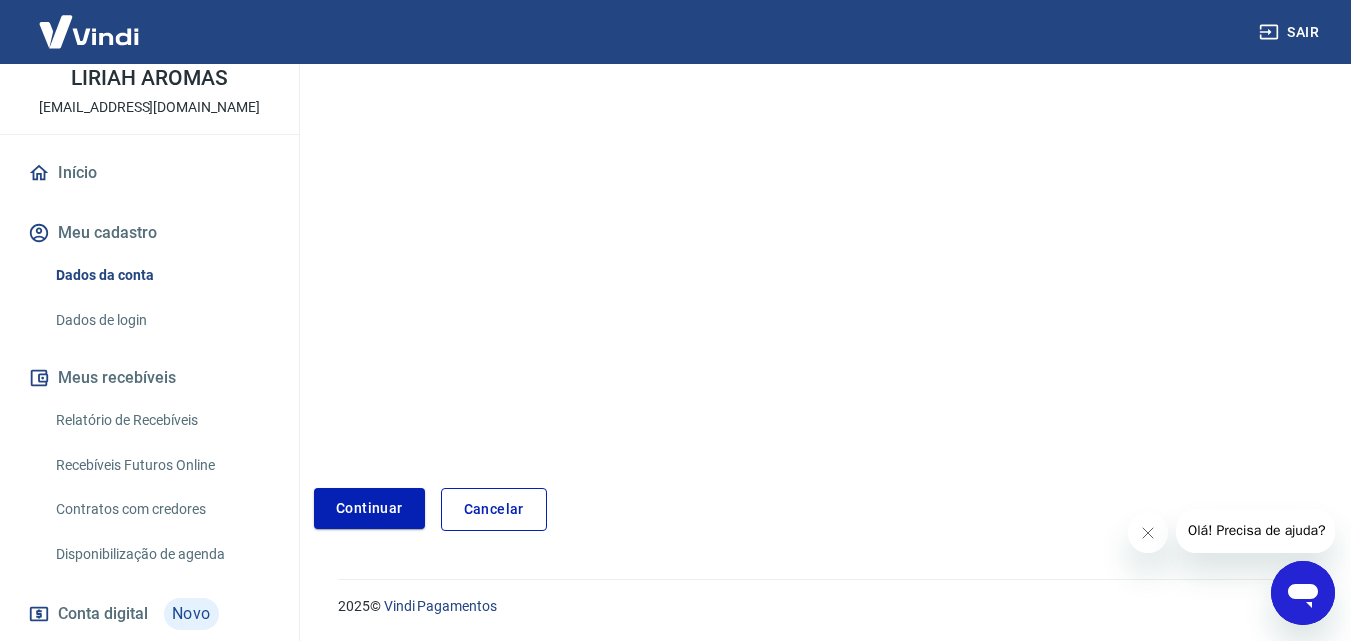 scroll, scrollTop: 0, scrollLeft: 0, axis: both 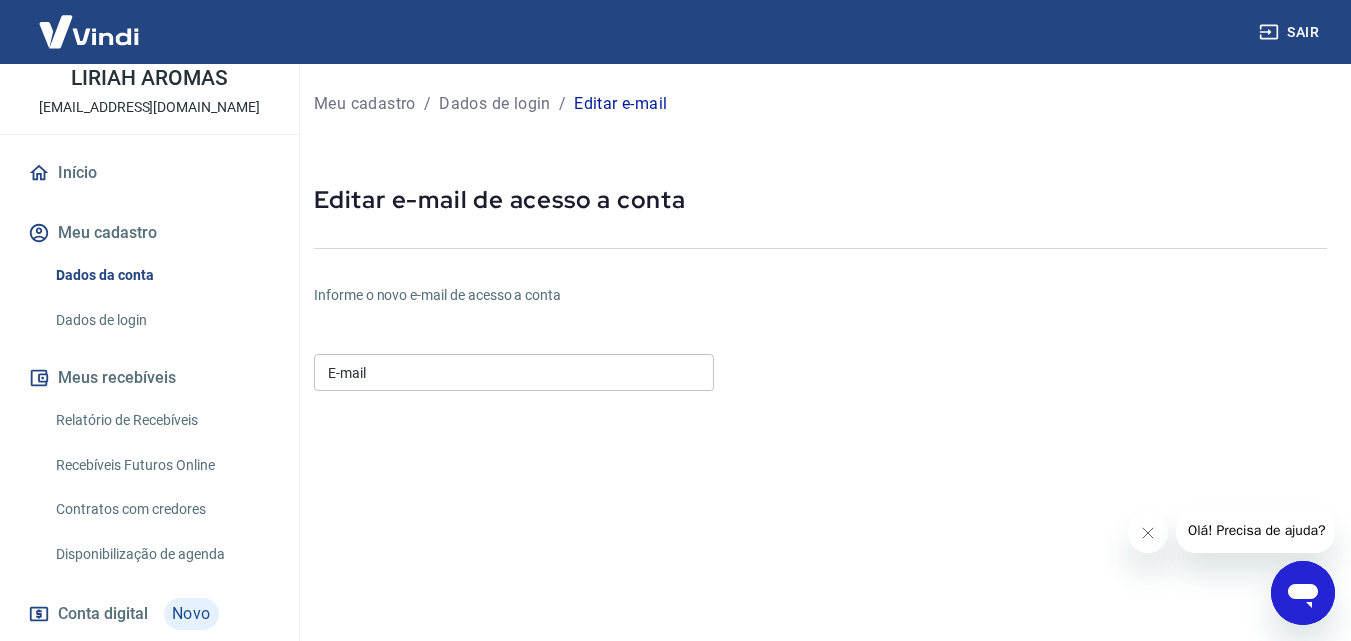 click on "E-mail" at bounding box center (514, 372) 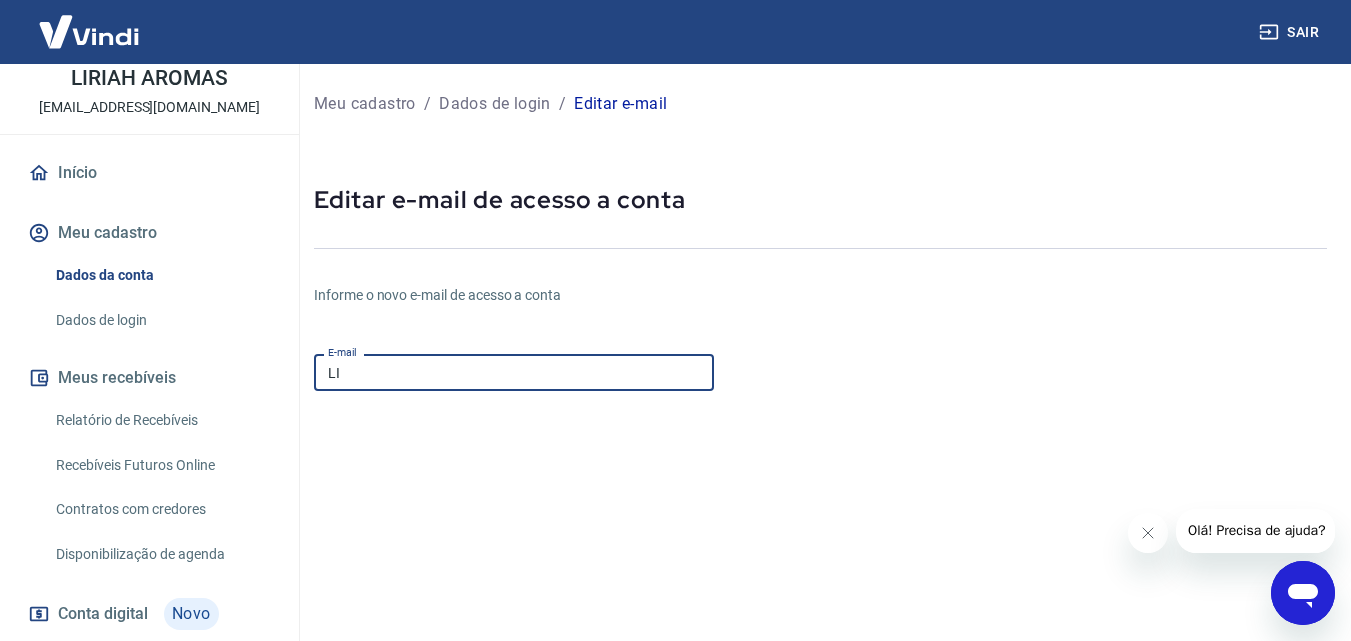type on "L" 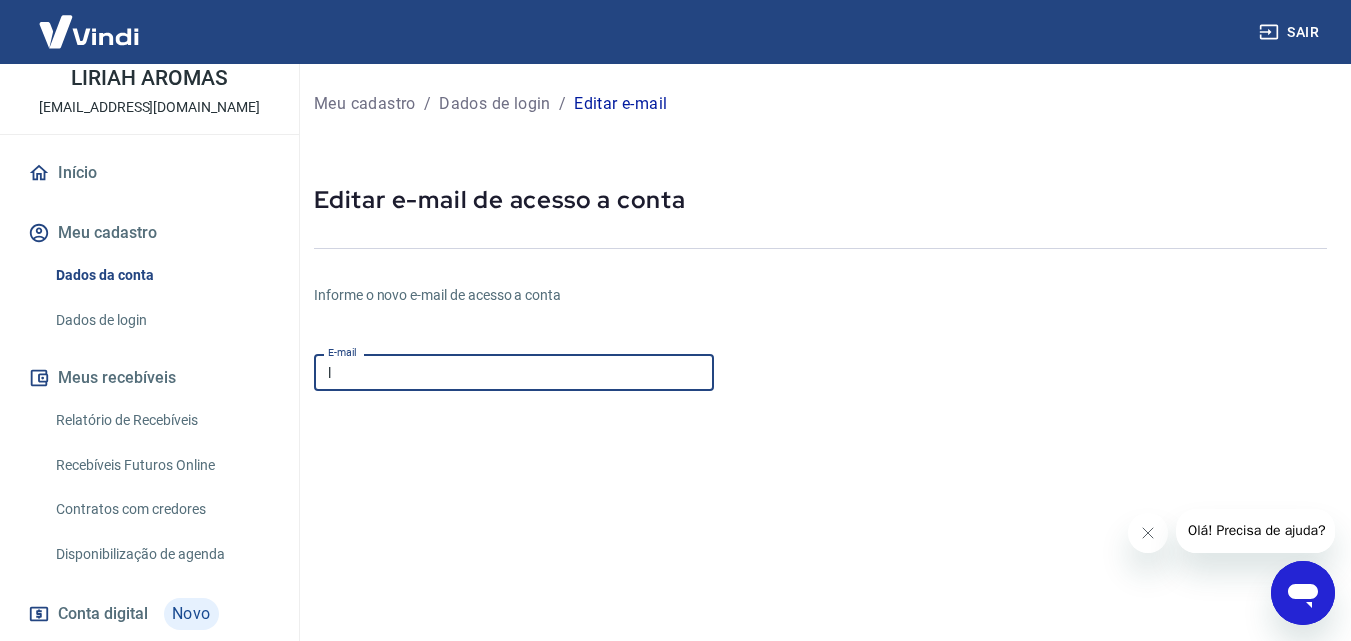 type on "[EMAIL_ADDRESS][DOMAIN_NAME]" 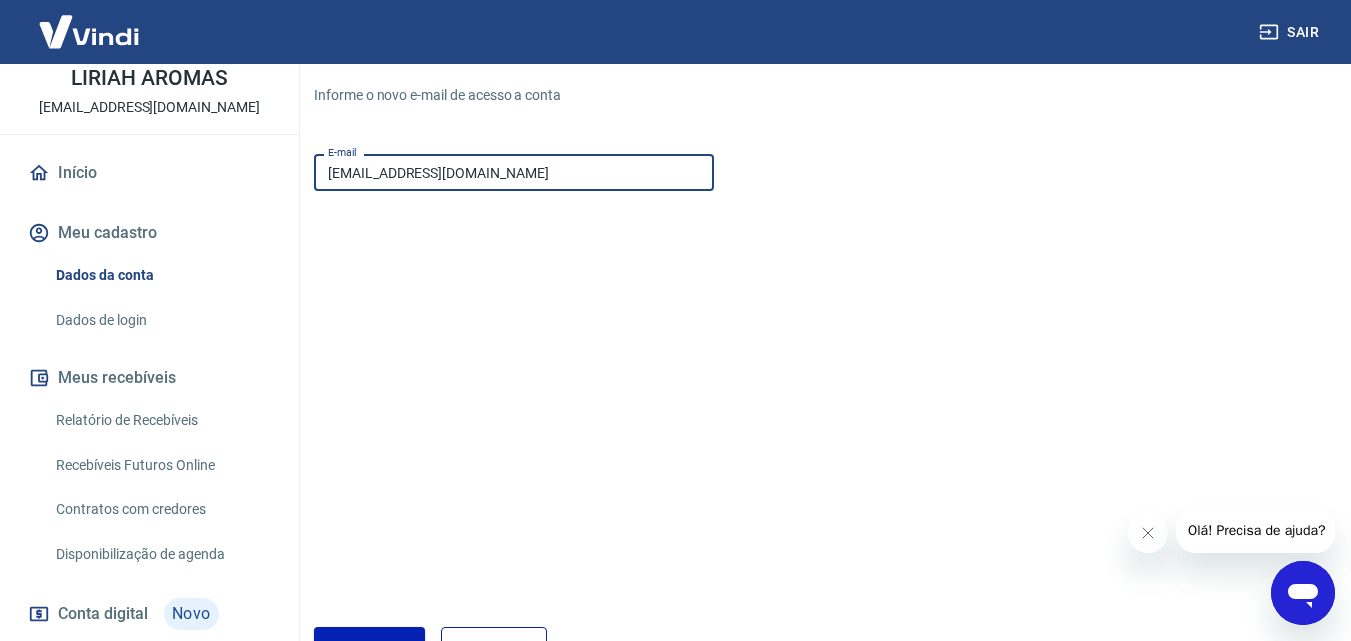 scroll, scrollTop: 300, scrollLeft: 0, axis: vertical 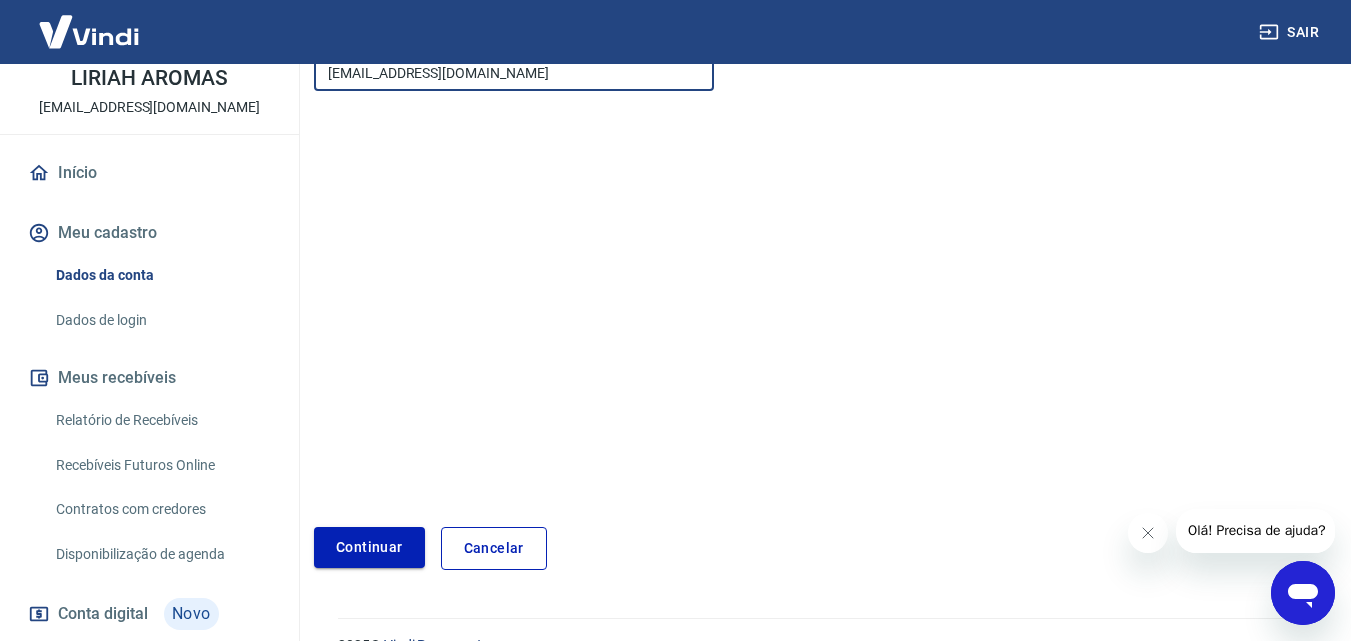 click on "Continuar" at bounding box center [369, 547] 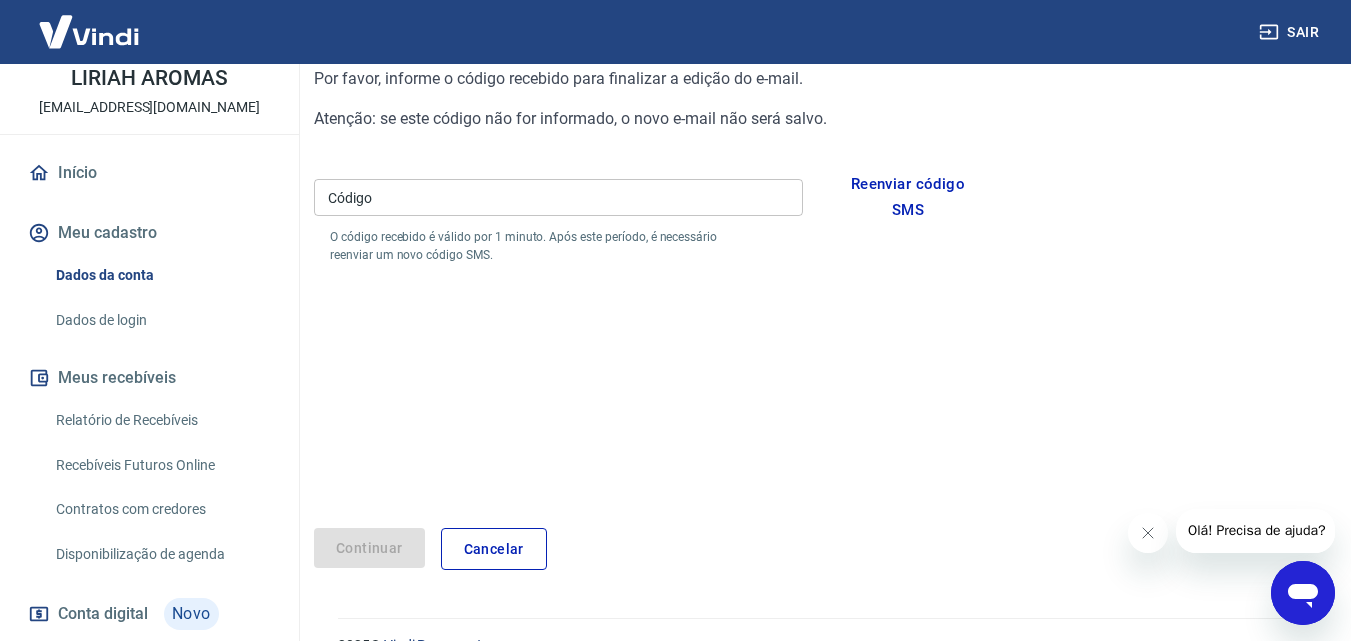scroll, scrollTop: 181, scrollLeft: 0, axis: vertical 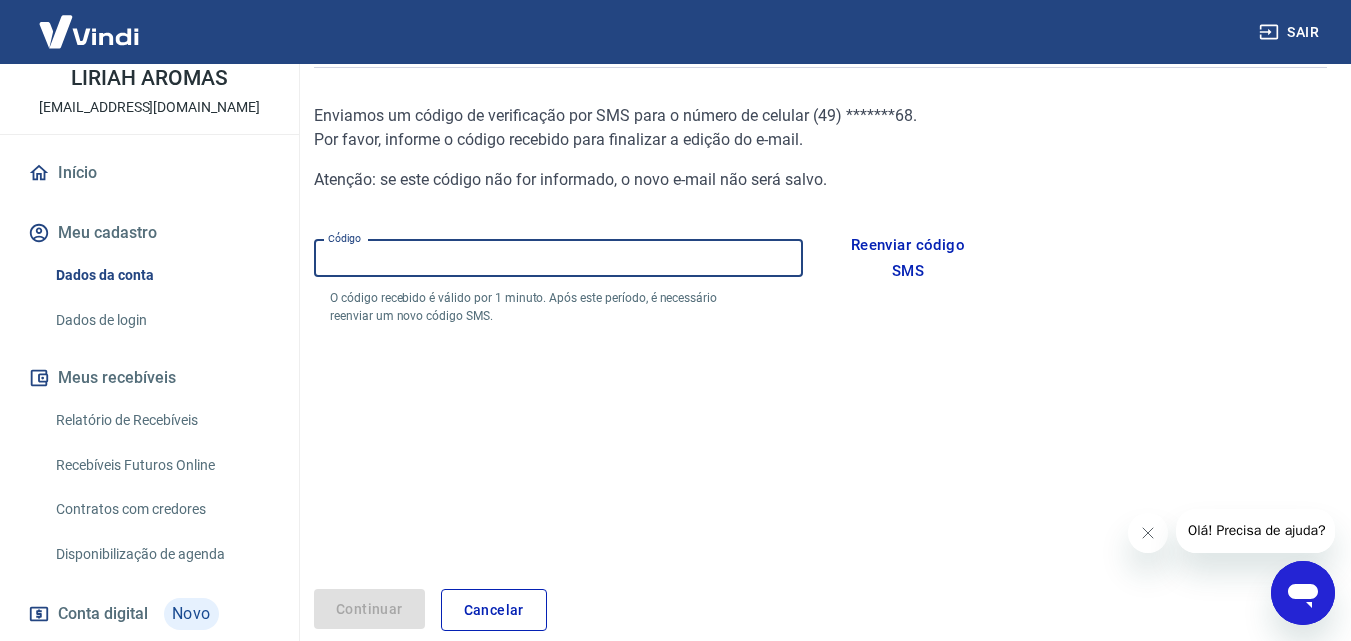 click on "Código" at bounding box center (558, 258) 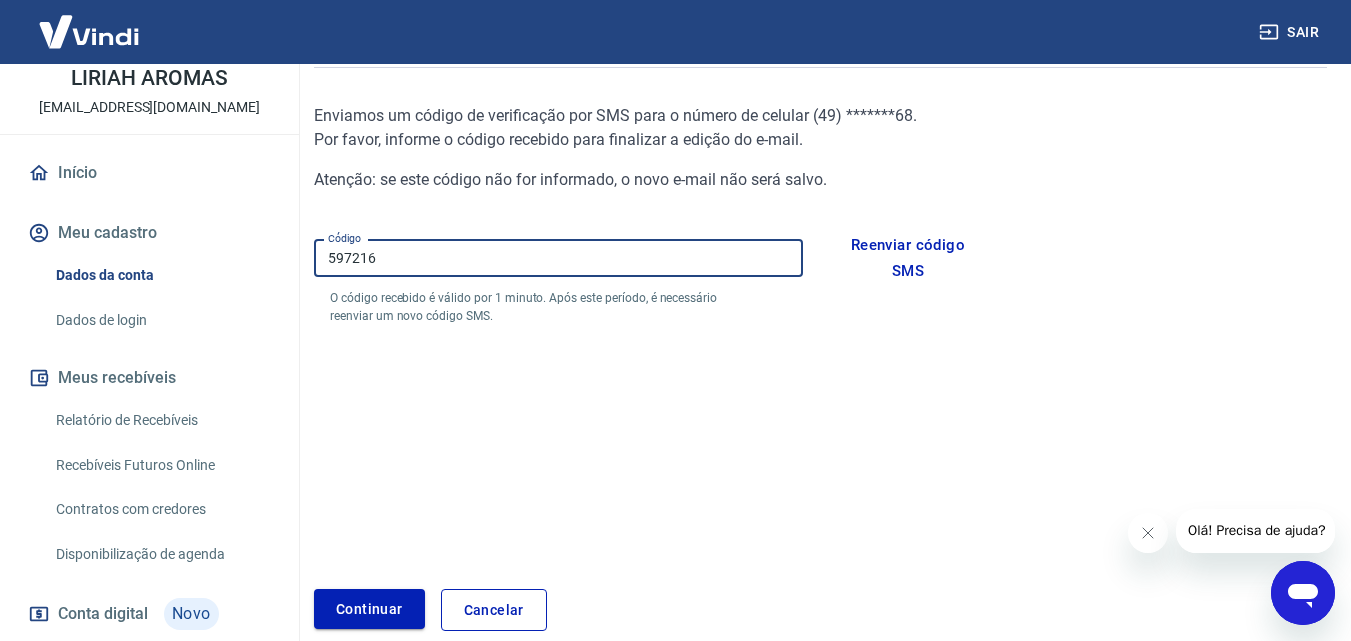 type on "597216" 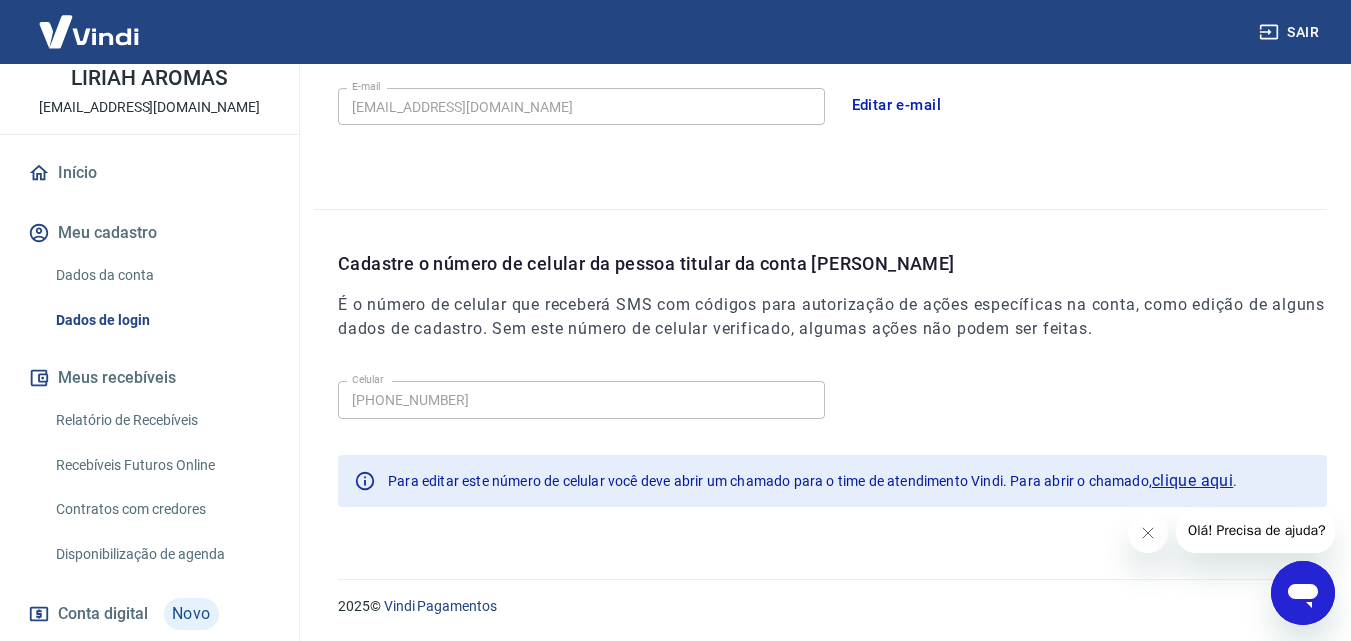scroll, scrollTop: 624, scrollLeft: 0, axis: vertical 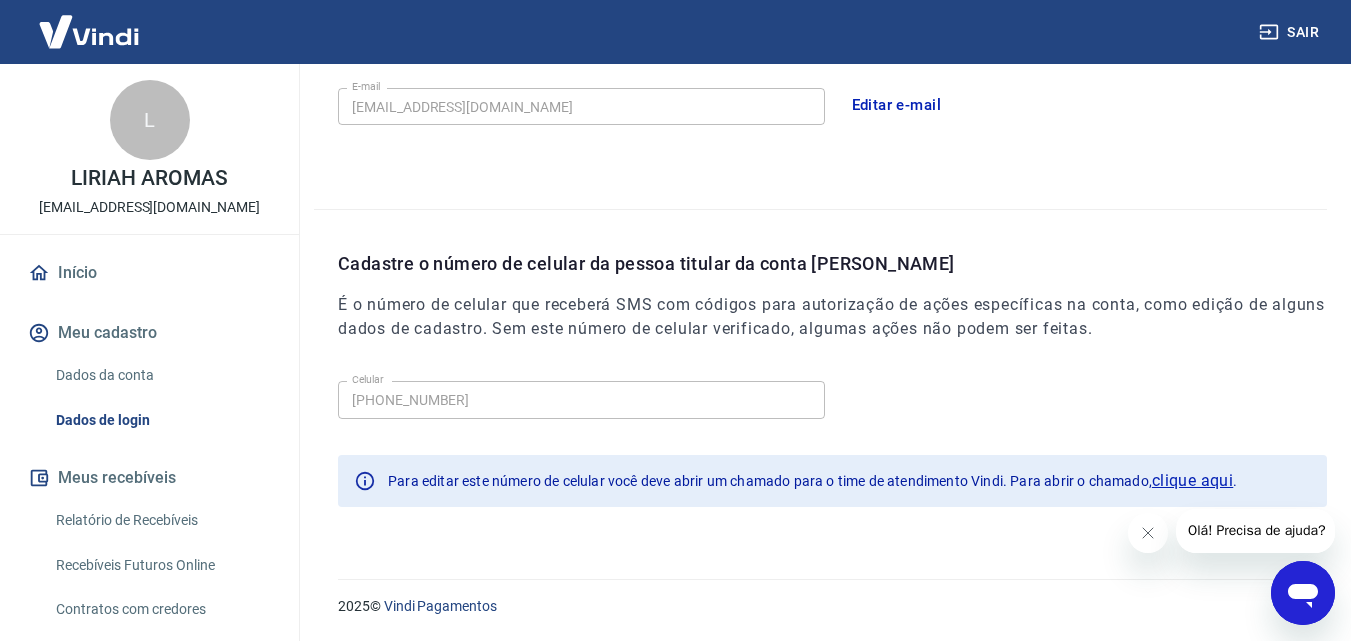 click on "Início" at bounding box center [149, 273] 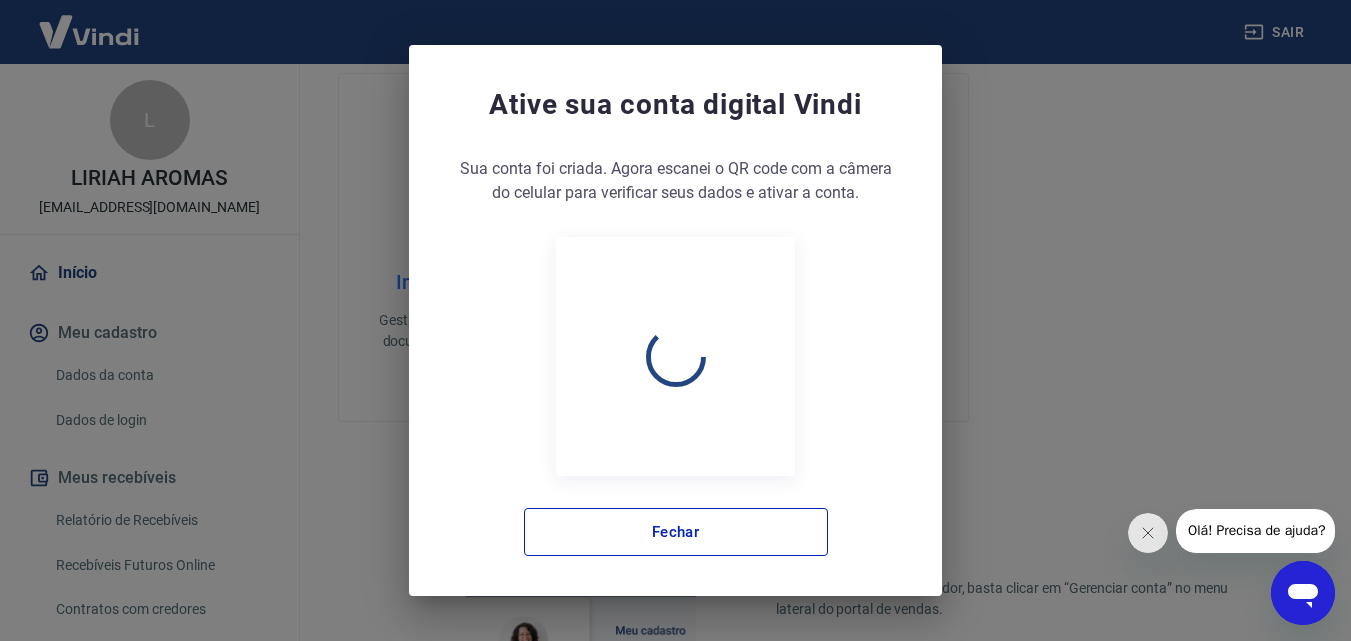 scroll, scrollTop: 1071, scrollLeft: 0, axis: vertical 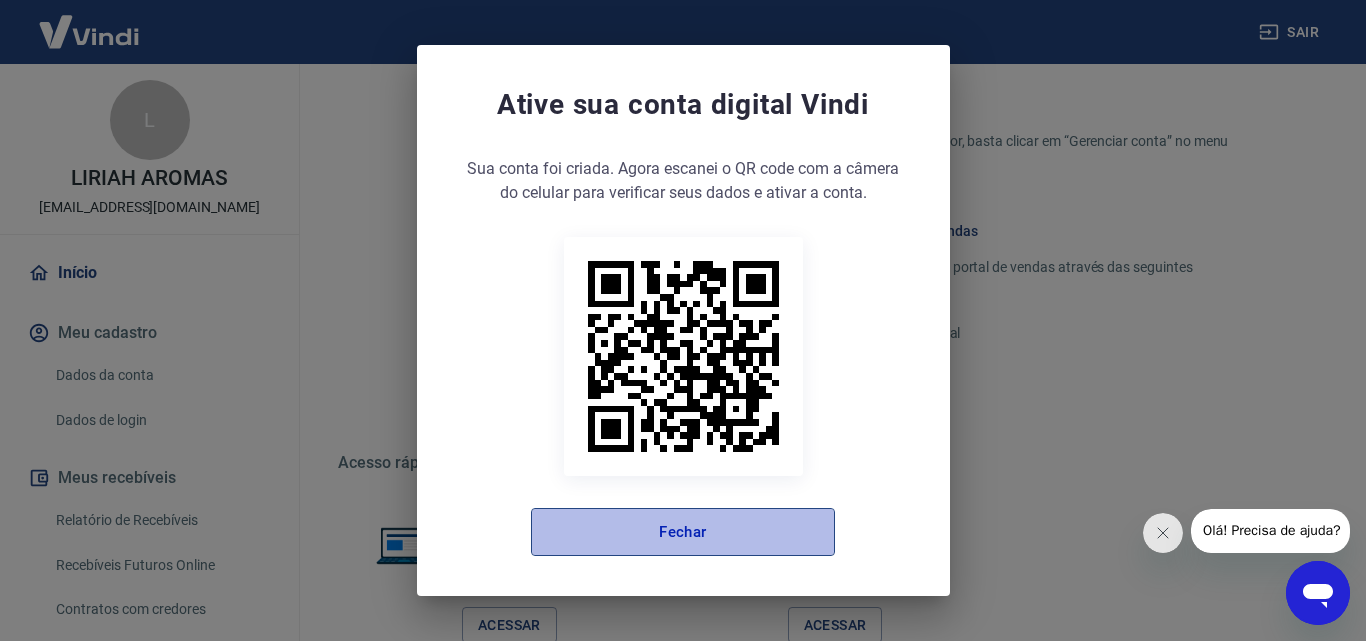 click on "Fechar" at bounding box center [683, 532] 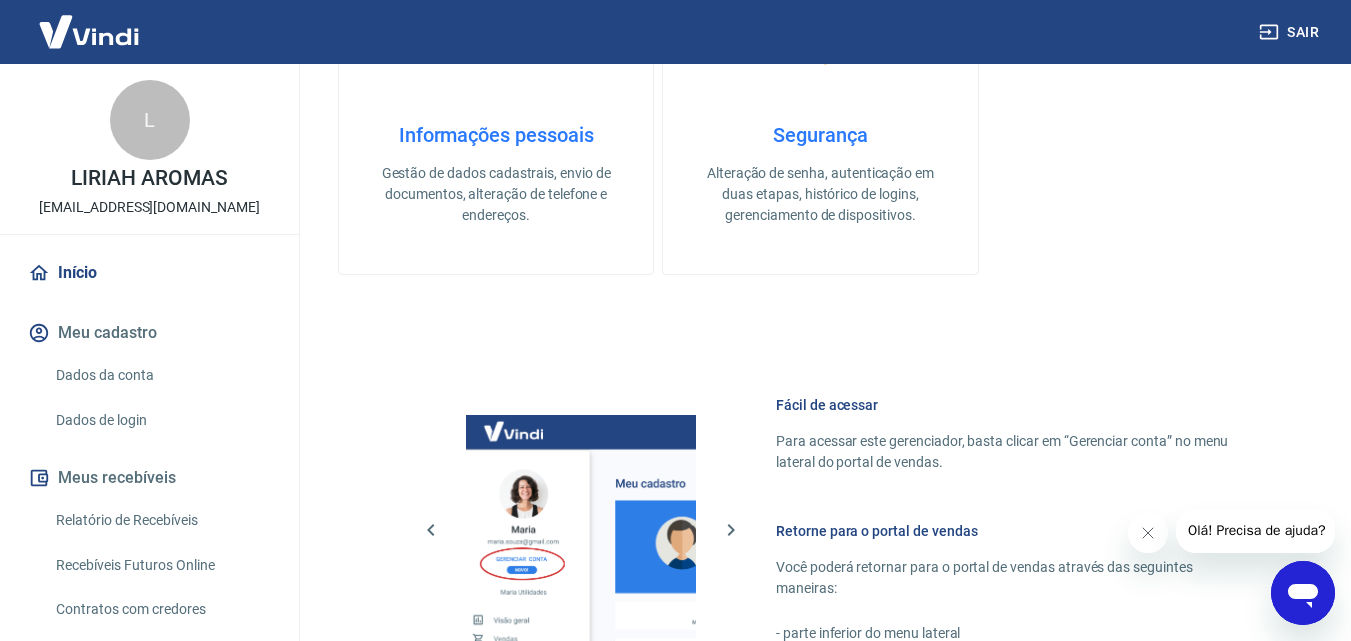 scroll, scrollTop: 1071, scrollLeft: 0, axis: vertical 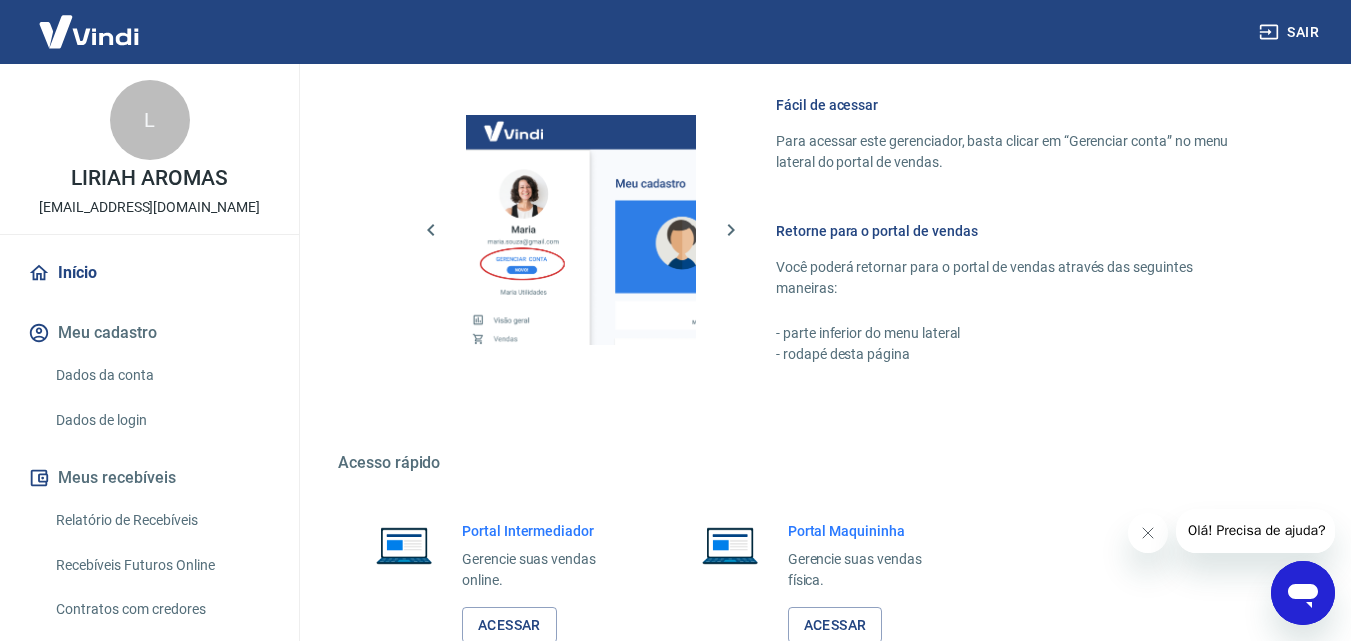 click on "Fácil de acessar Para acessar este gerenciador, basta clicar em “Gerenciar conta” no menu lateral do portal de vendas. Retorne para o portal de vendas Você poderá retornar para o portal de vendas através das seguintes maneiras: - parte inferior do menu lateral - rodapé desta página" at bounding box center [820, 226] 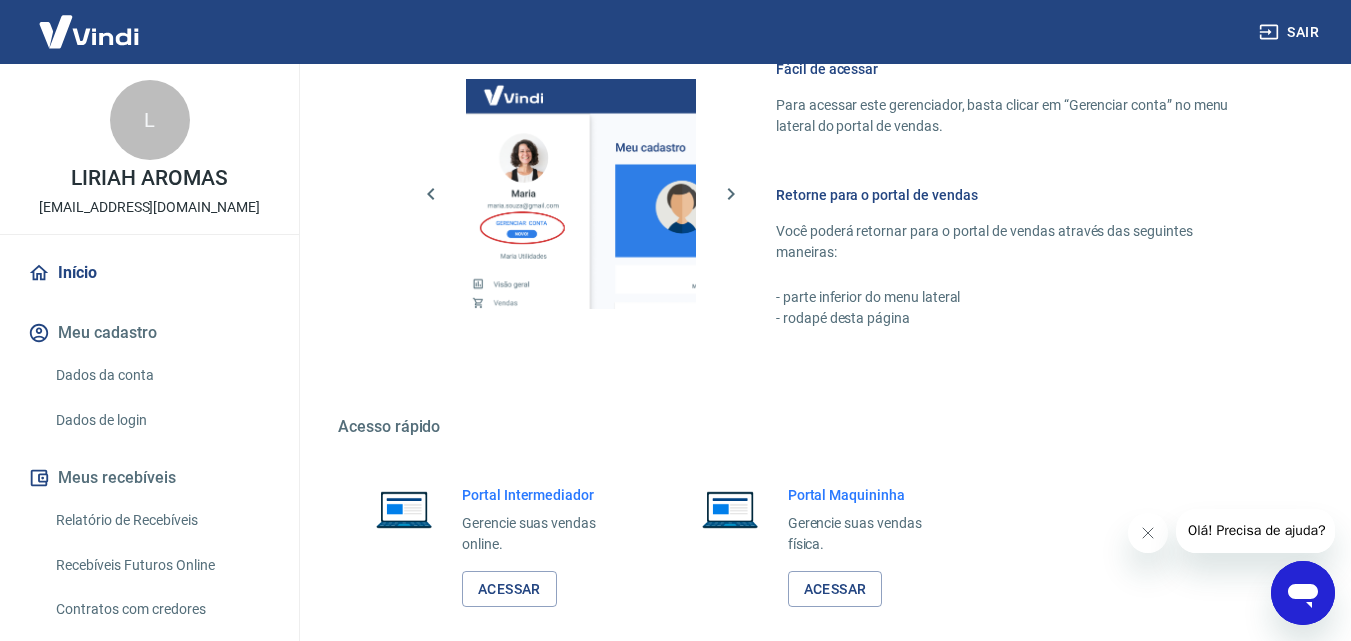 scroll, scrollTop: 1207, scrollLeft: 0, axis: vertical 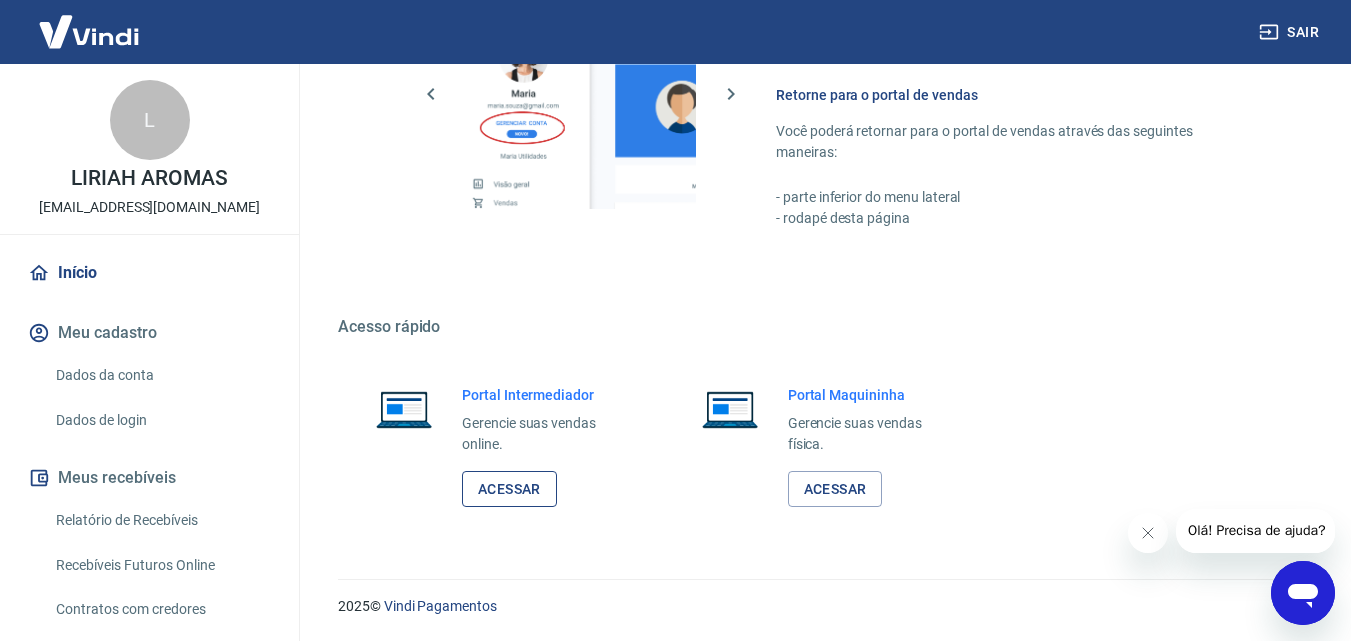 click on "Acessar" at bounding box center (509, 489) 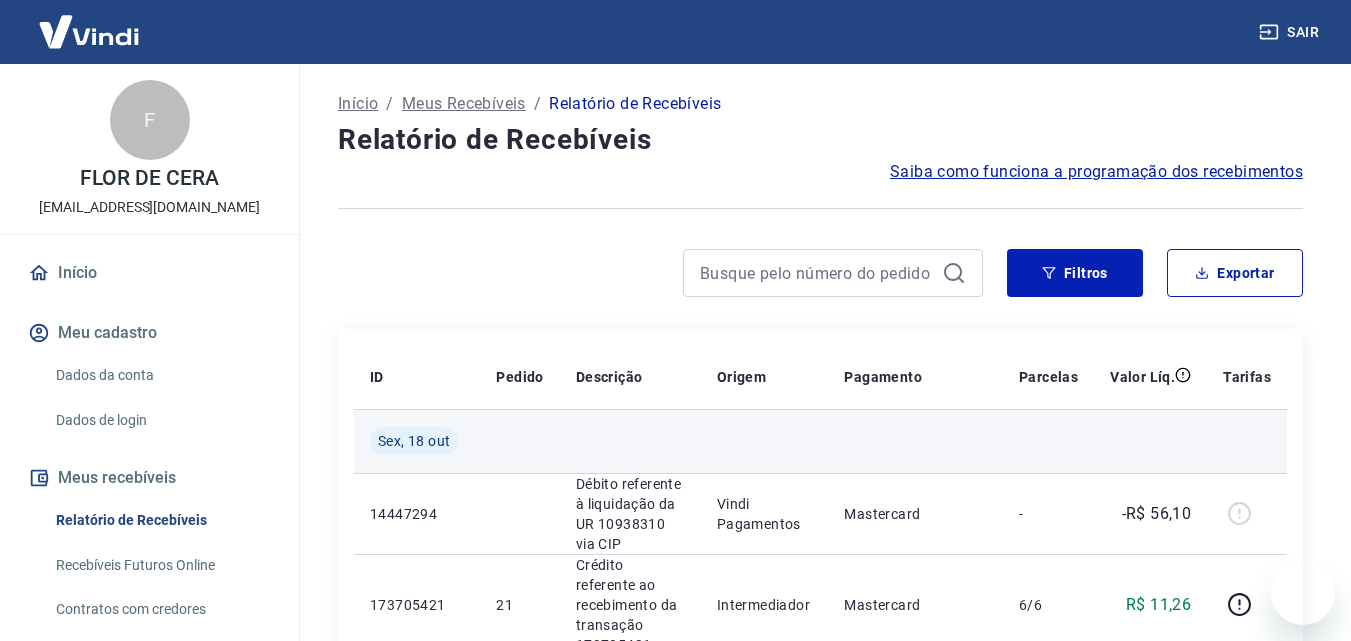 scroll, scrollTop: 0, scrollLeft: 0, axis: both 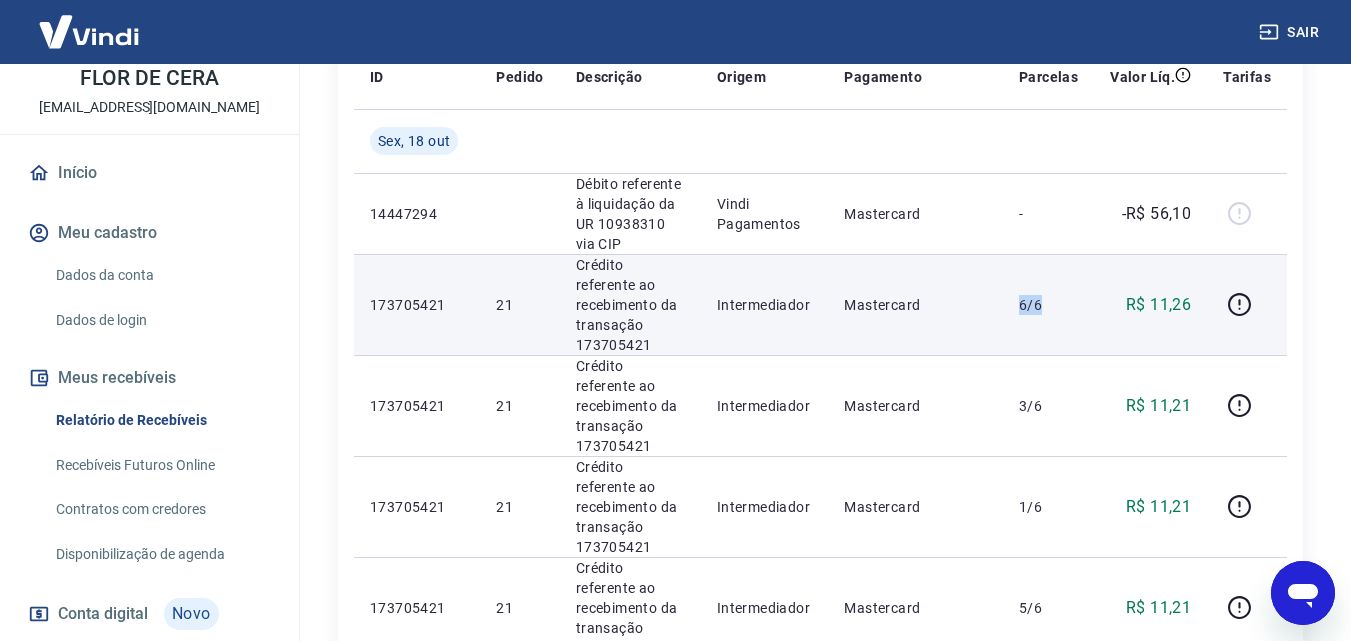 drag, startPoint x: 1021, startPoint y: 295, endPoint x: 1049, endPoint y: 295, distance: 28 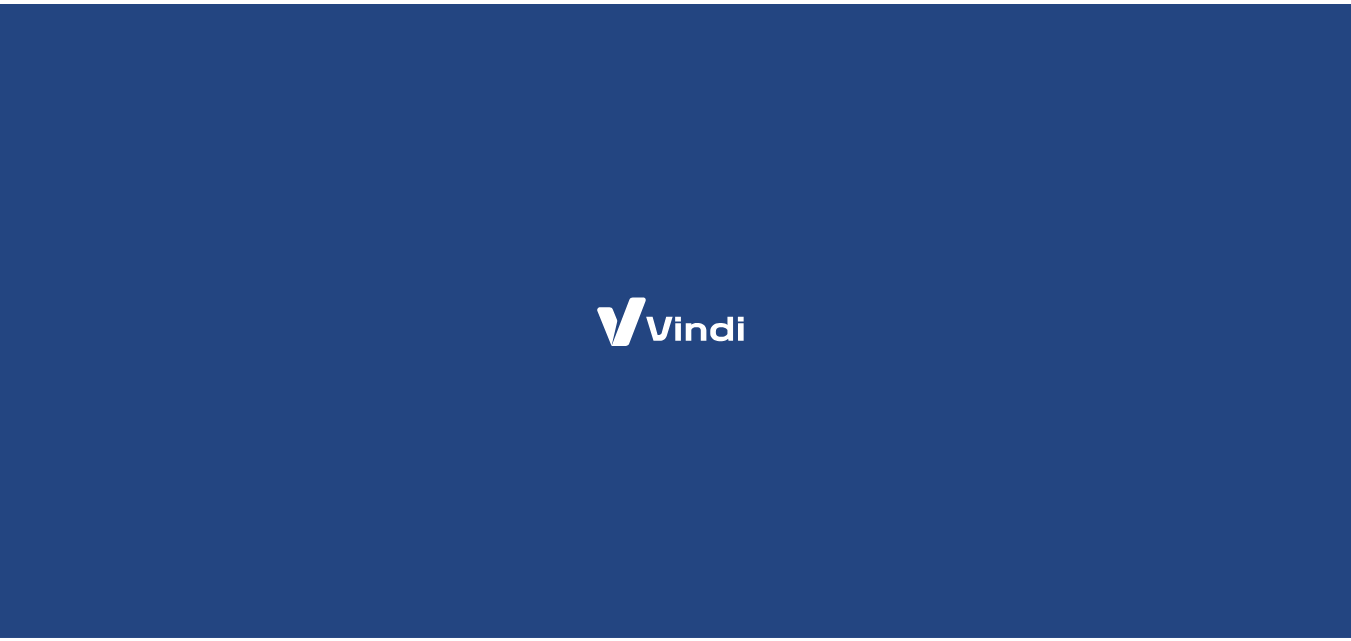 scroll, scrollTop: 0, scrollLeft: 0, axis: both 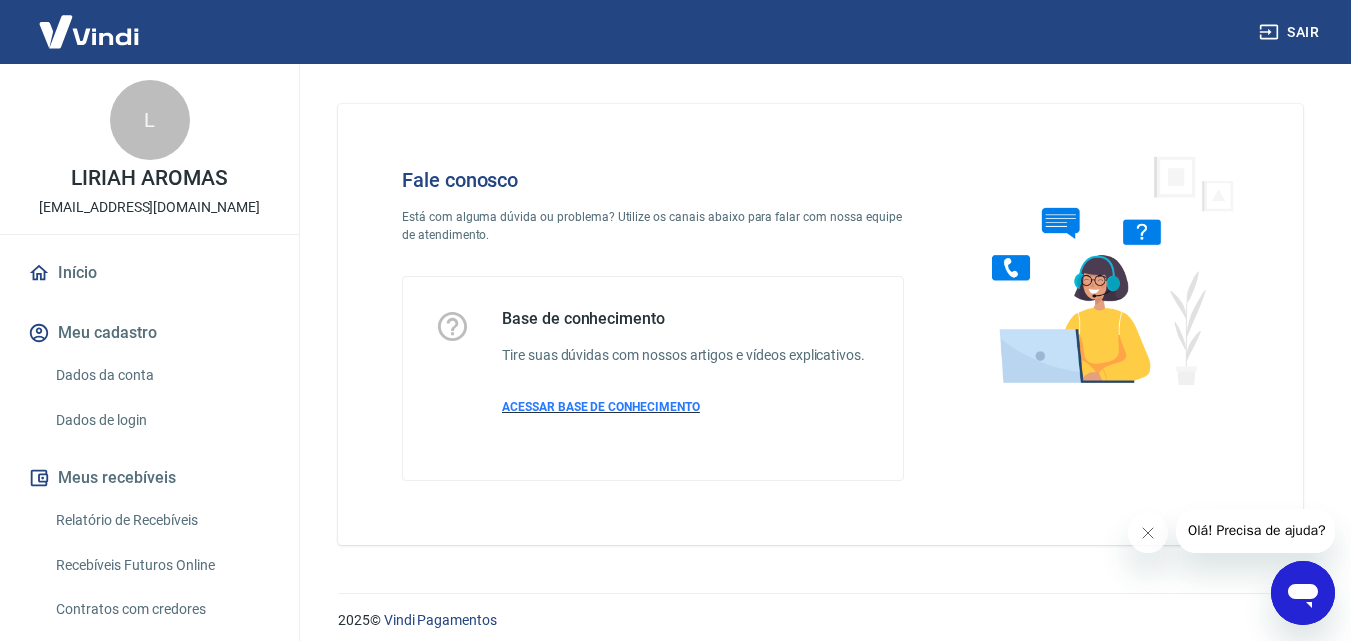 click on "ACESSAR BASE DE CONHECIMENTO" at bounding box center (601, 407) 